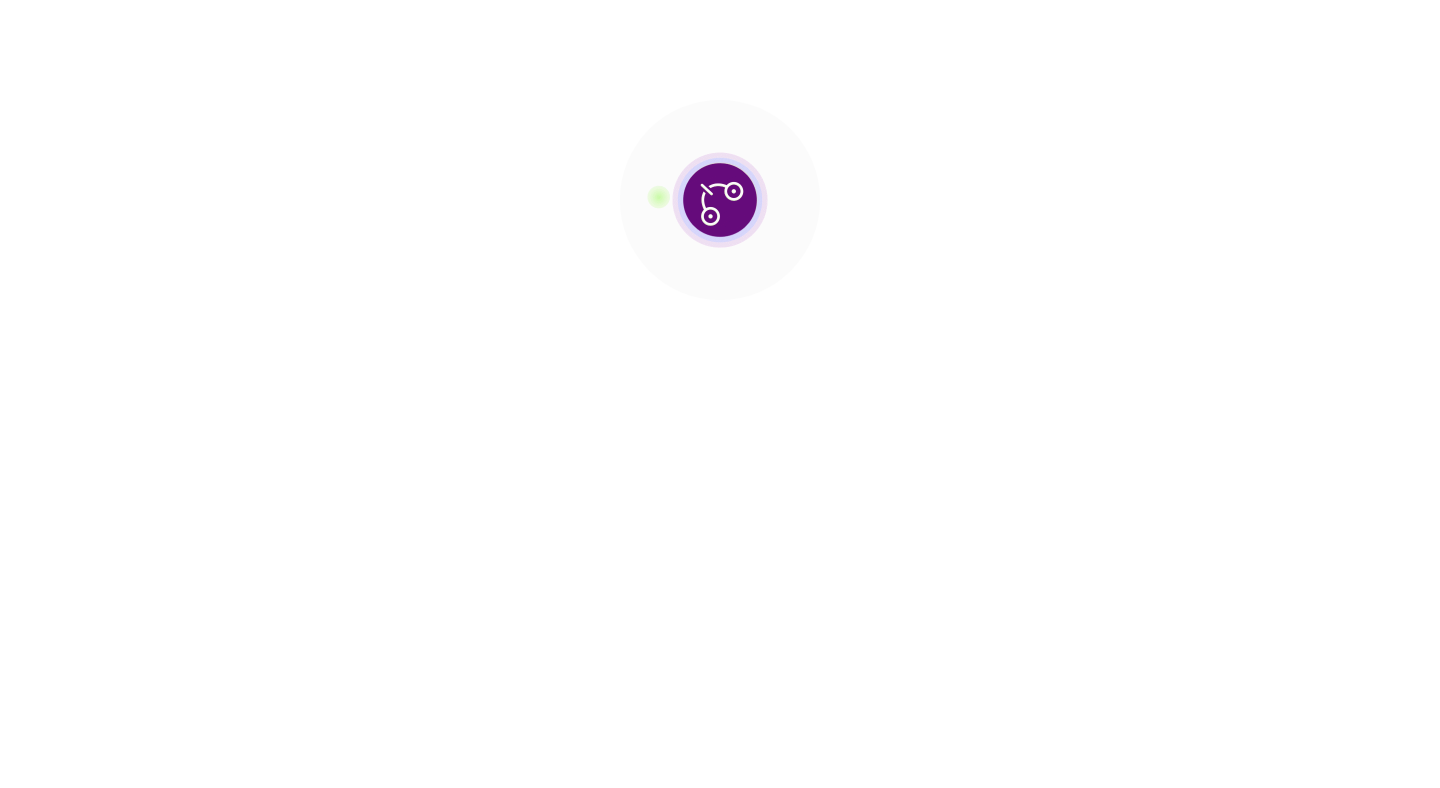 scroll, scrollTop: 0, scrollLeft: 0, axis: both 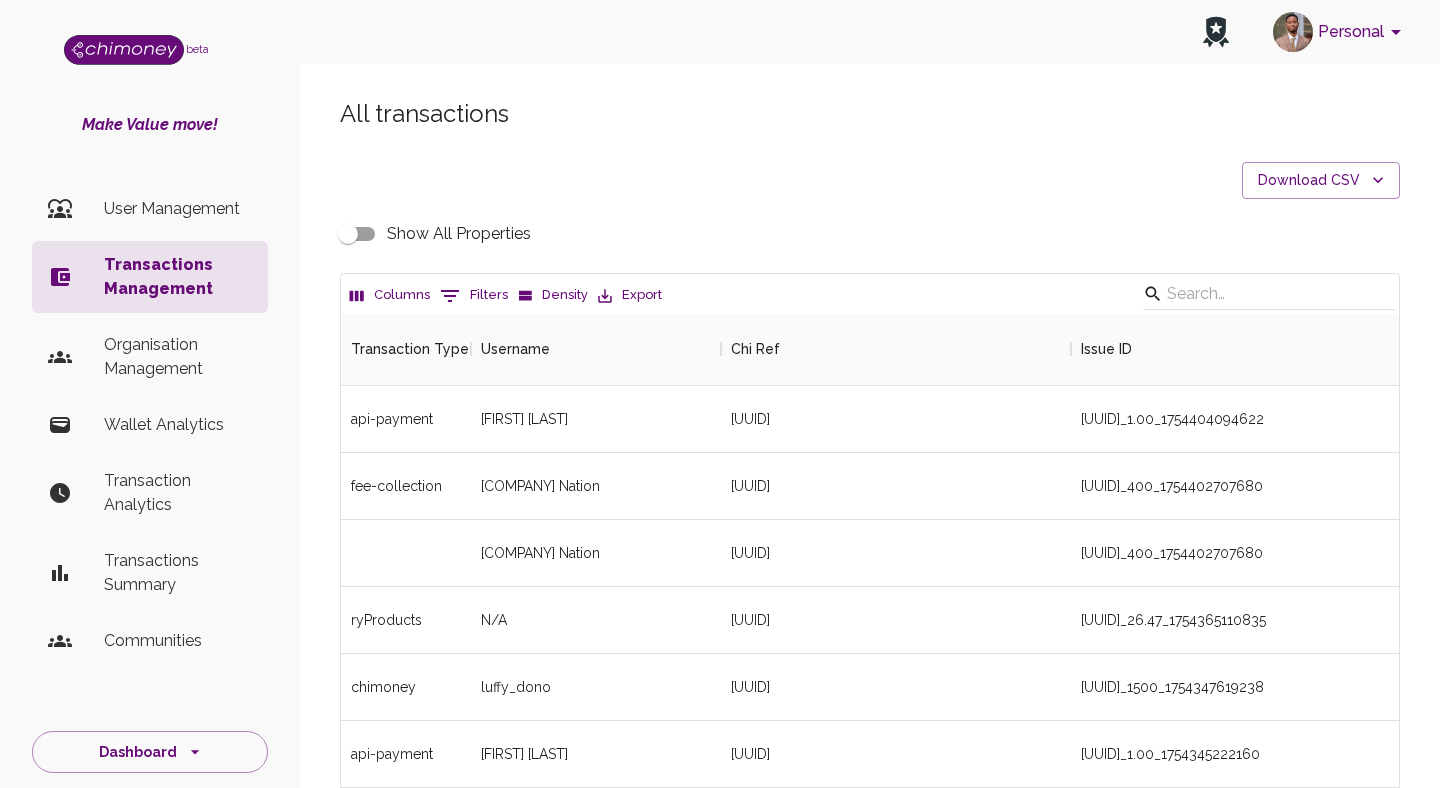 click on "0 Filters" at bounding box center [474, 296] 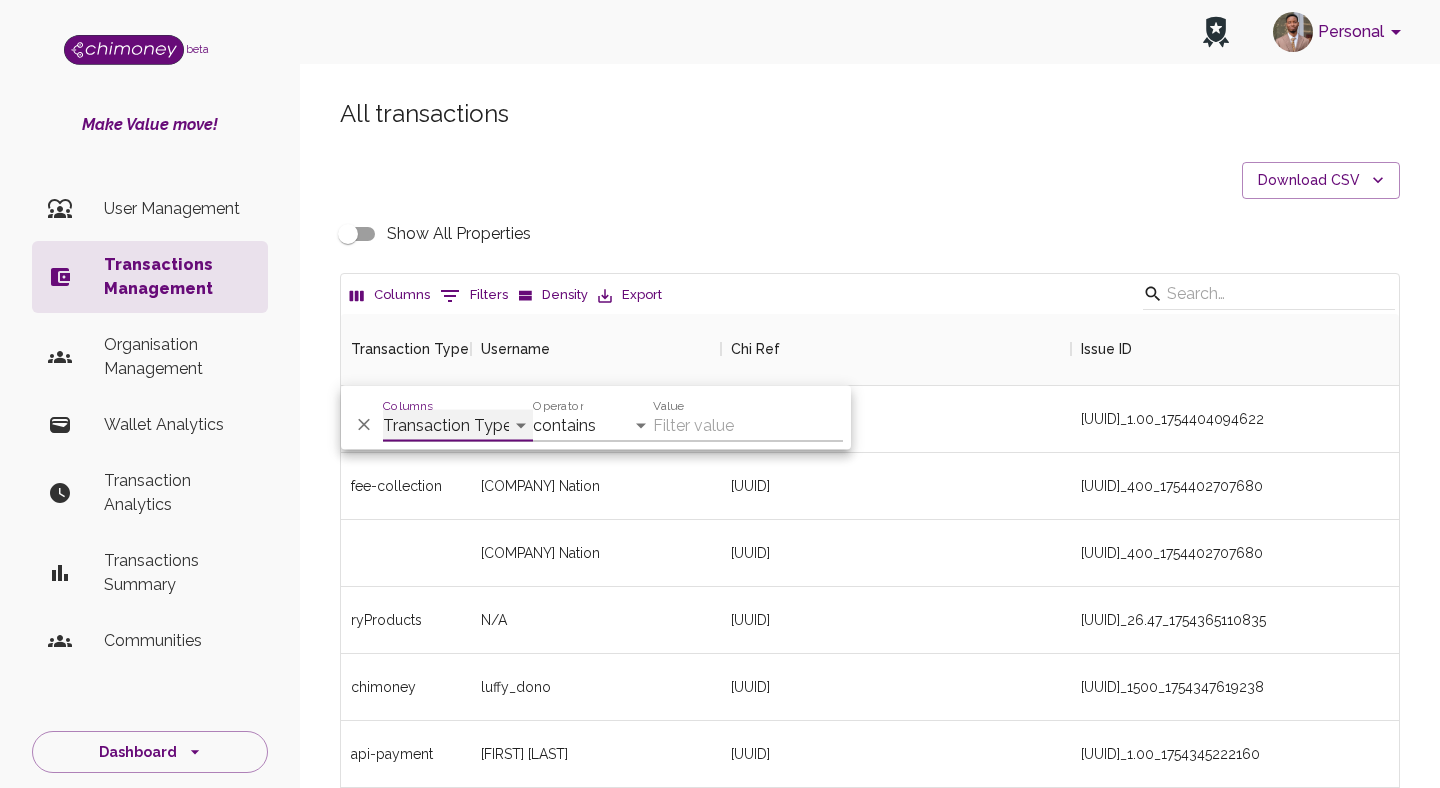 click on "Transaction Type Username Chi Ref Issue ID Value Amount Currency Fee ($) FX Rate Initiator Reciever Status Delivery Status Transaction Date Transaction payment Method Order Number - Corpay Actions" at bounding box center [458, 426] 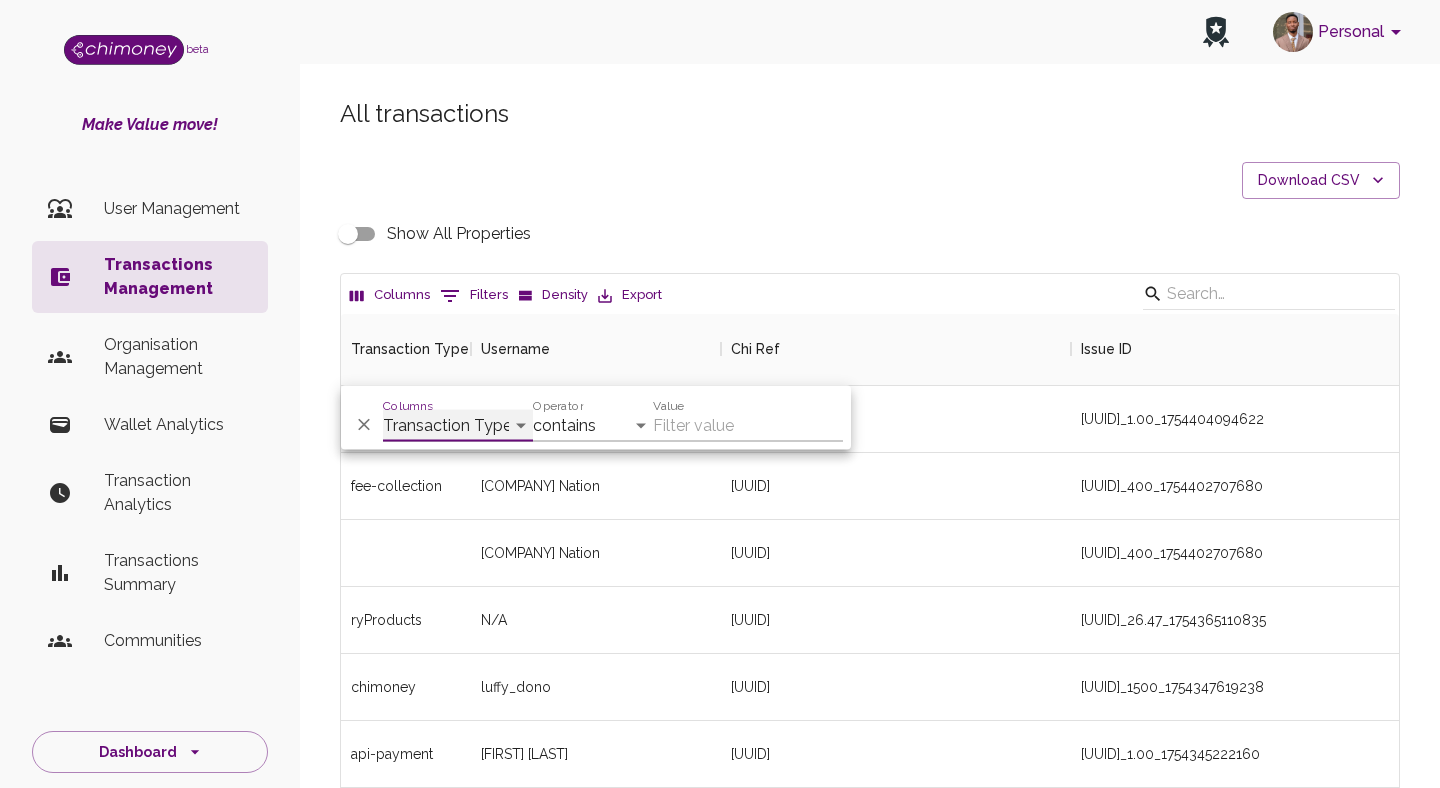 select on "email" 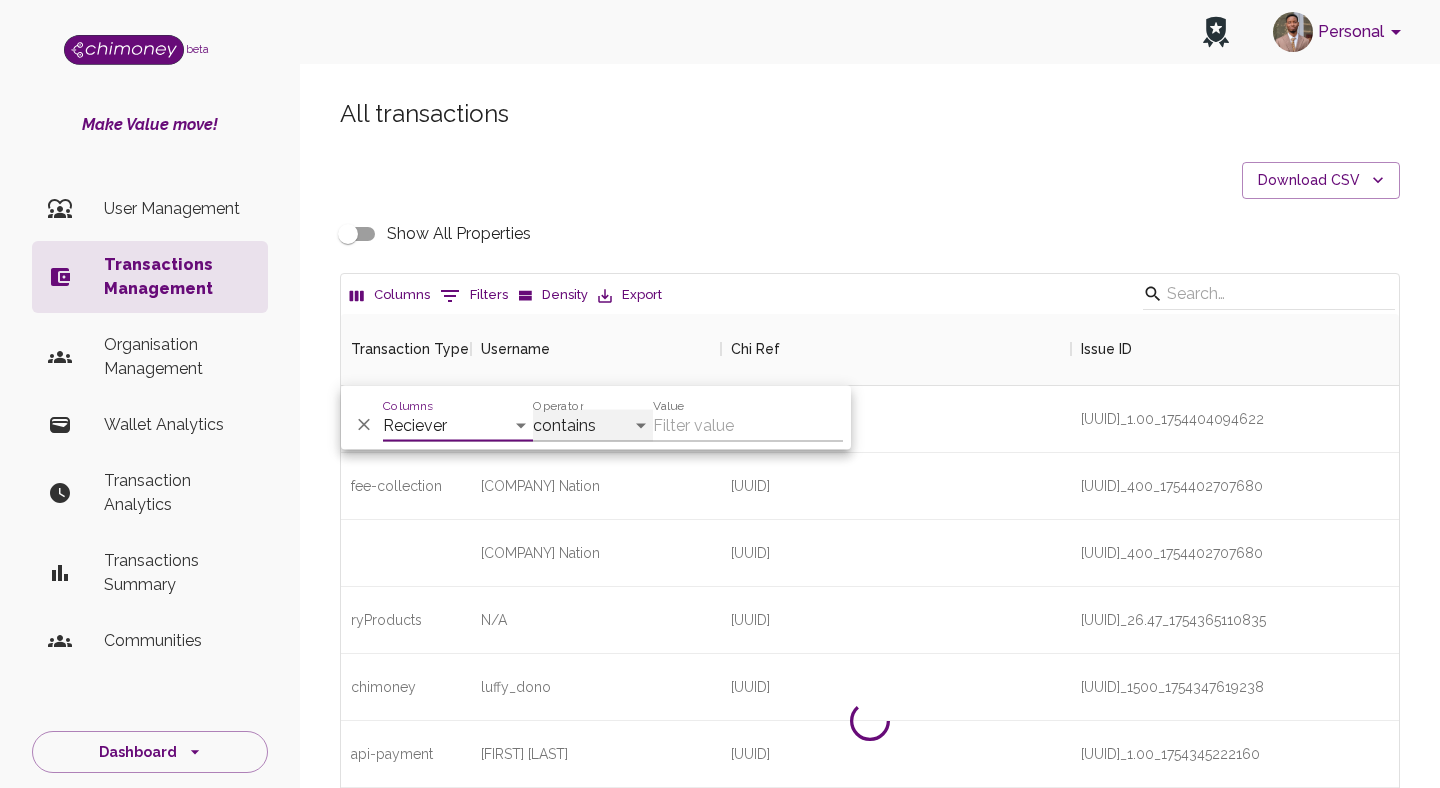 click on "contains equals starts with ends with is empty is not empty is any of" at bounding box center [593, 426] 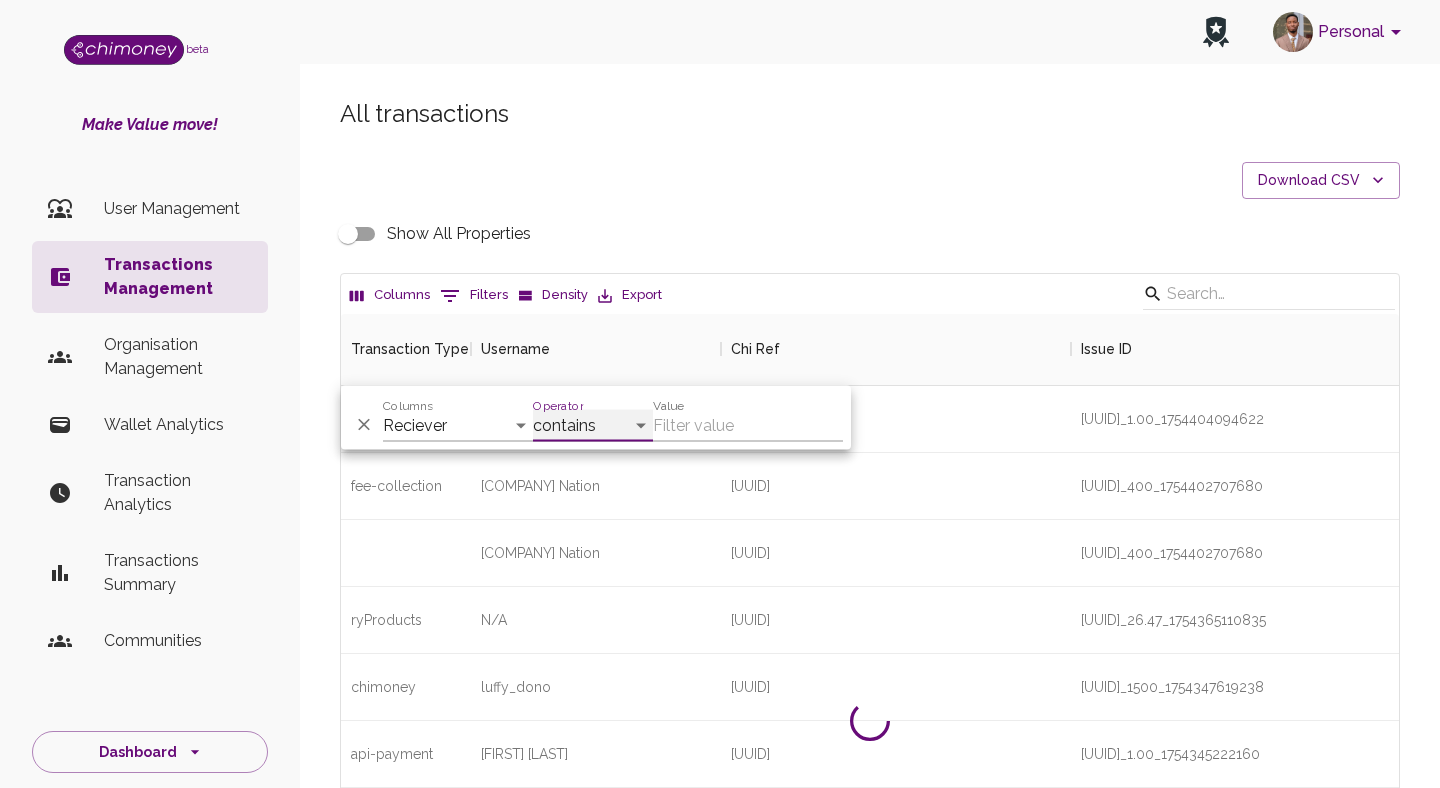 select on "equals" 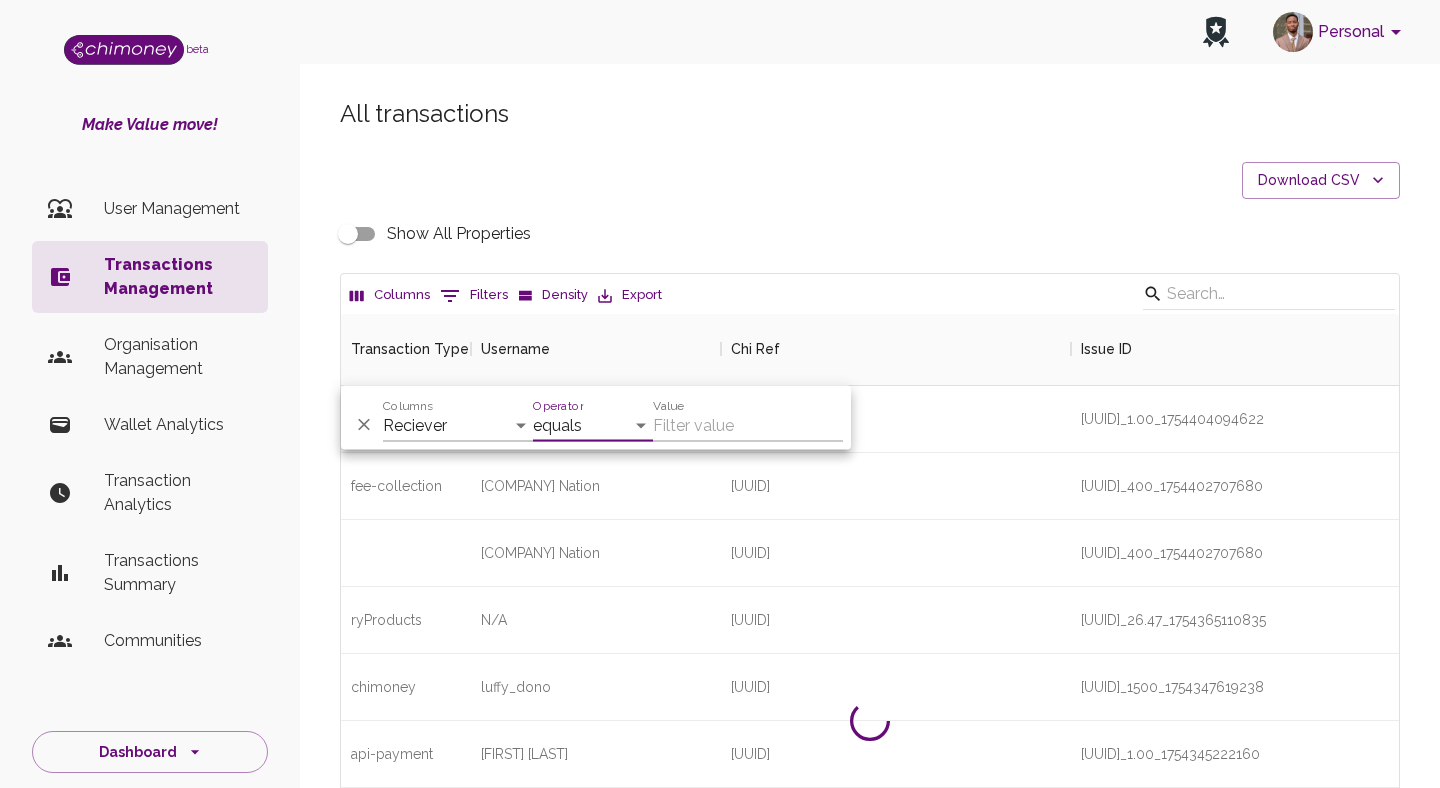 click on "Value" at bounding box center [748, 426] 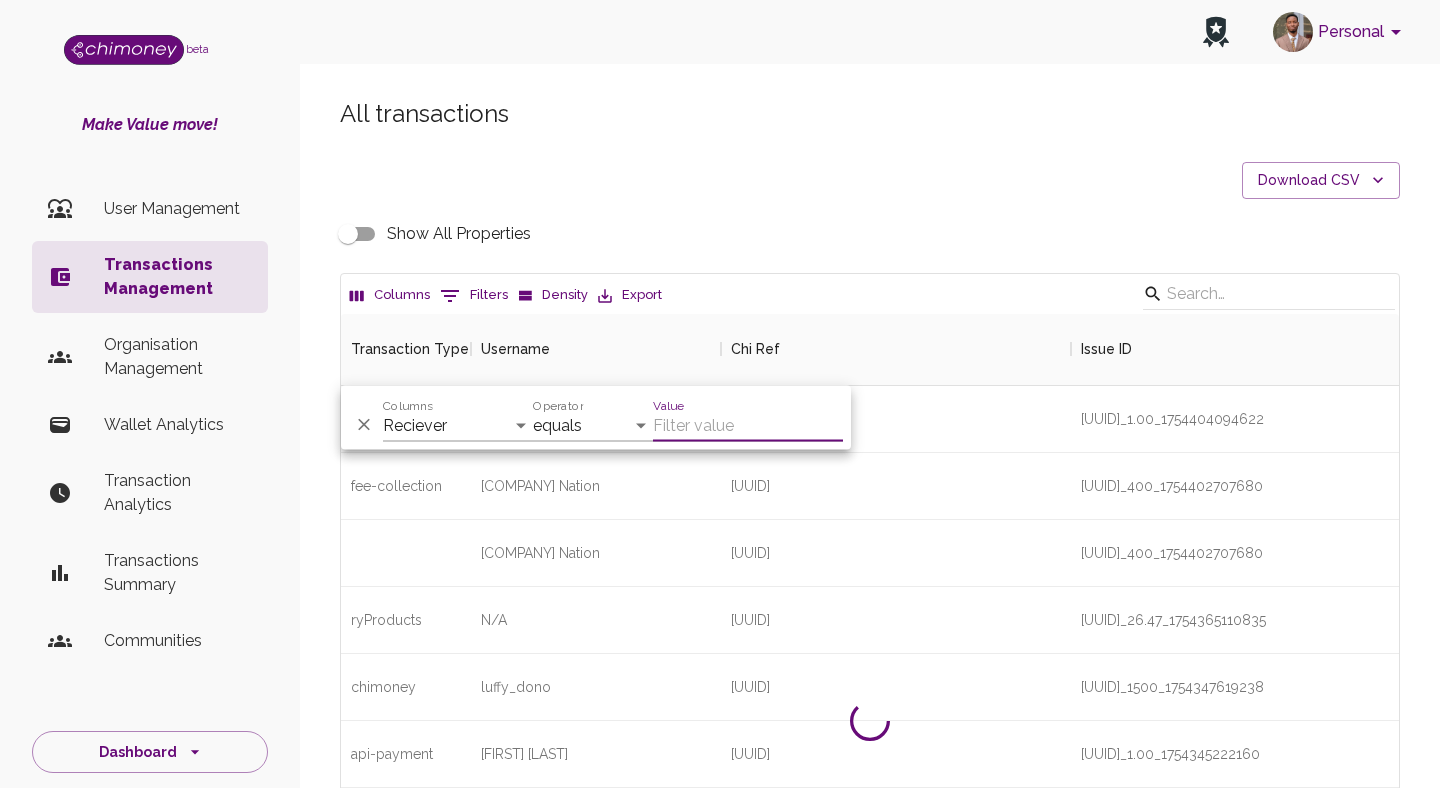 paste on "[EMAIL]" 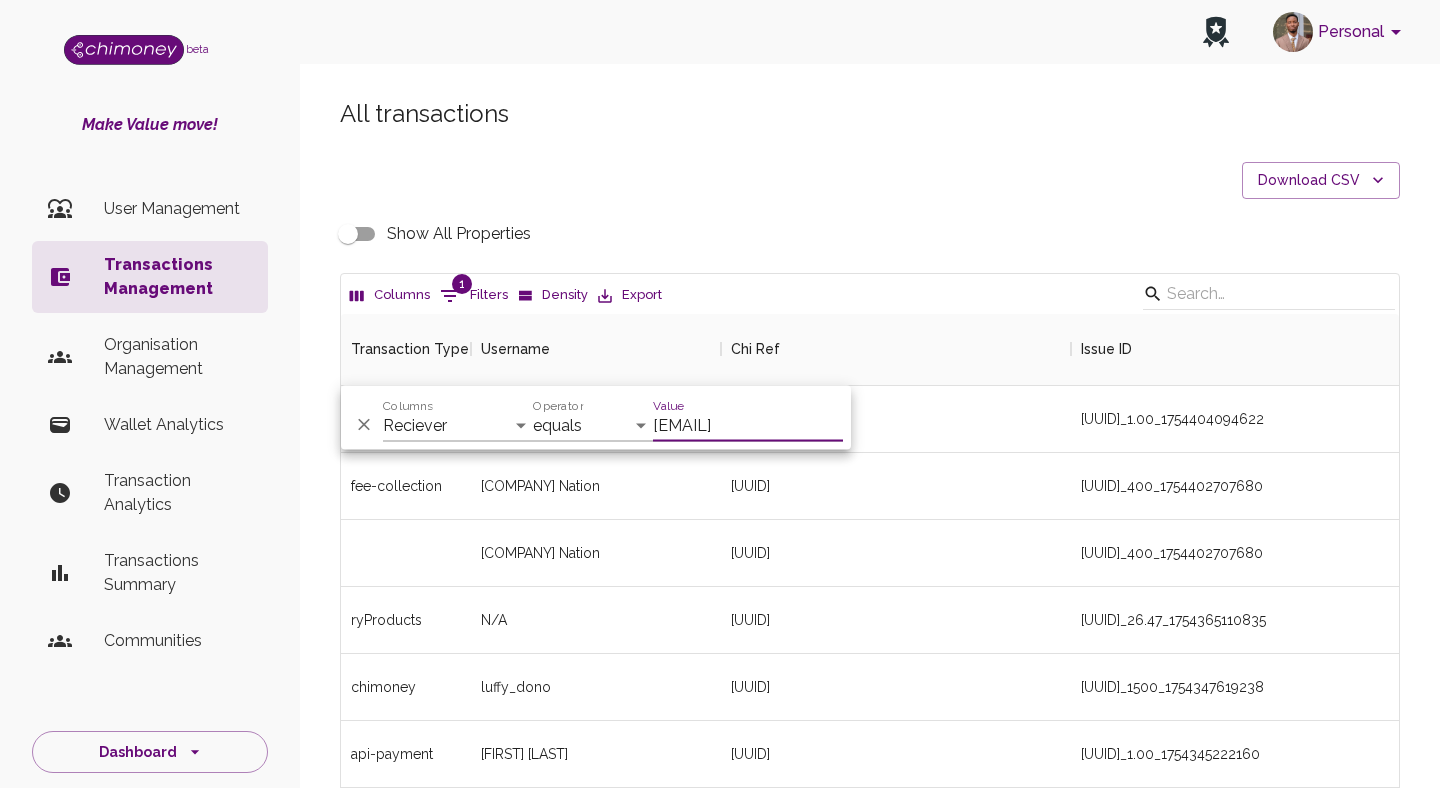 type on "[EMAIL]" 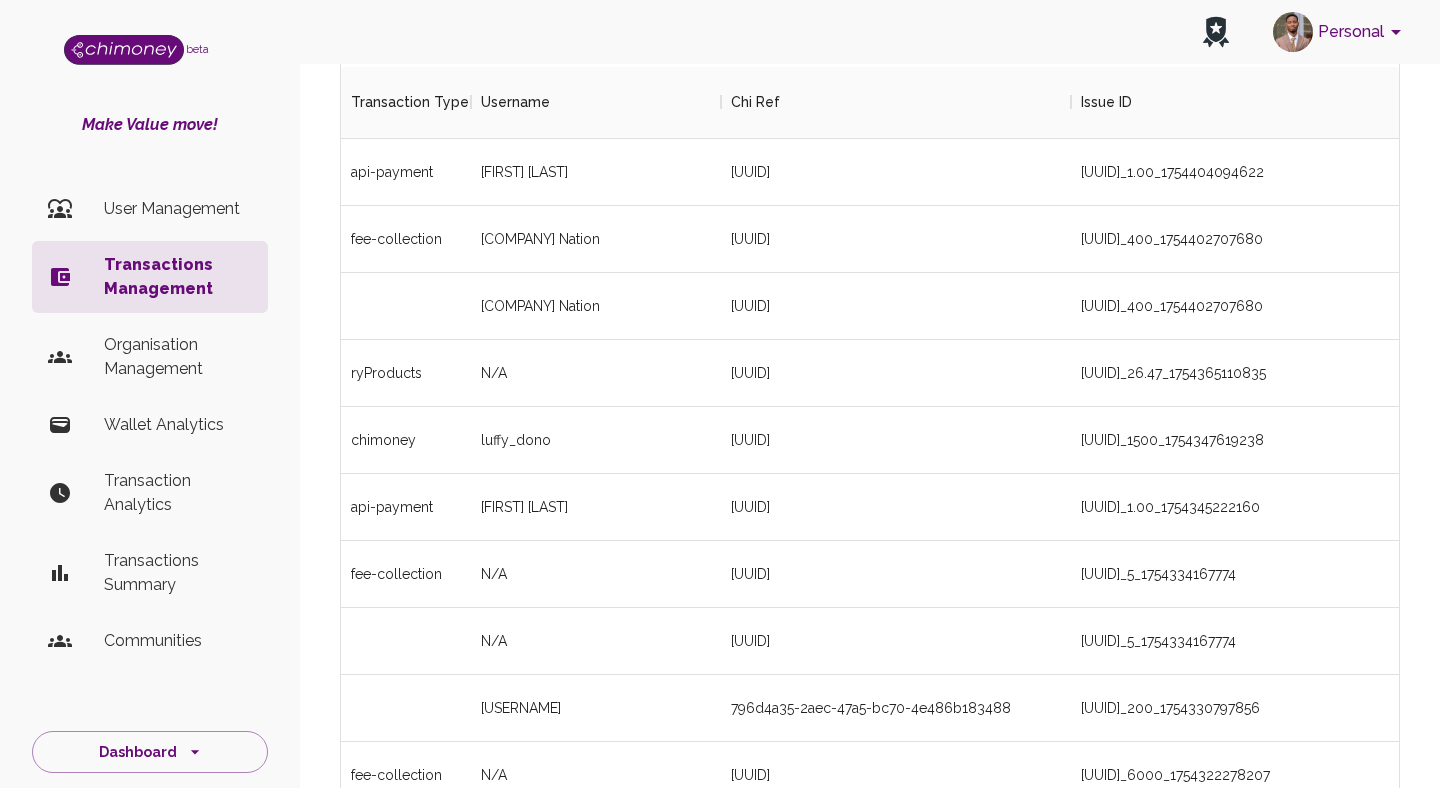 scroll, scrollTop: 239, scrollLeft: 0, axis: vertical 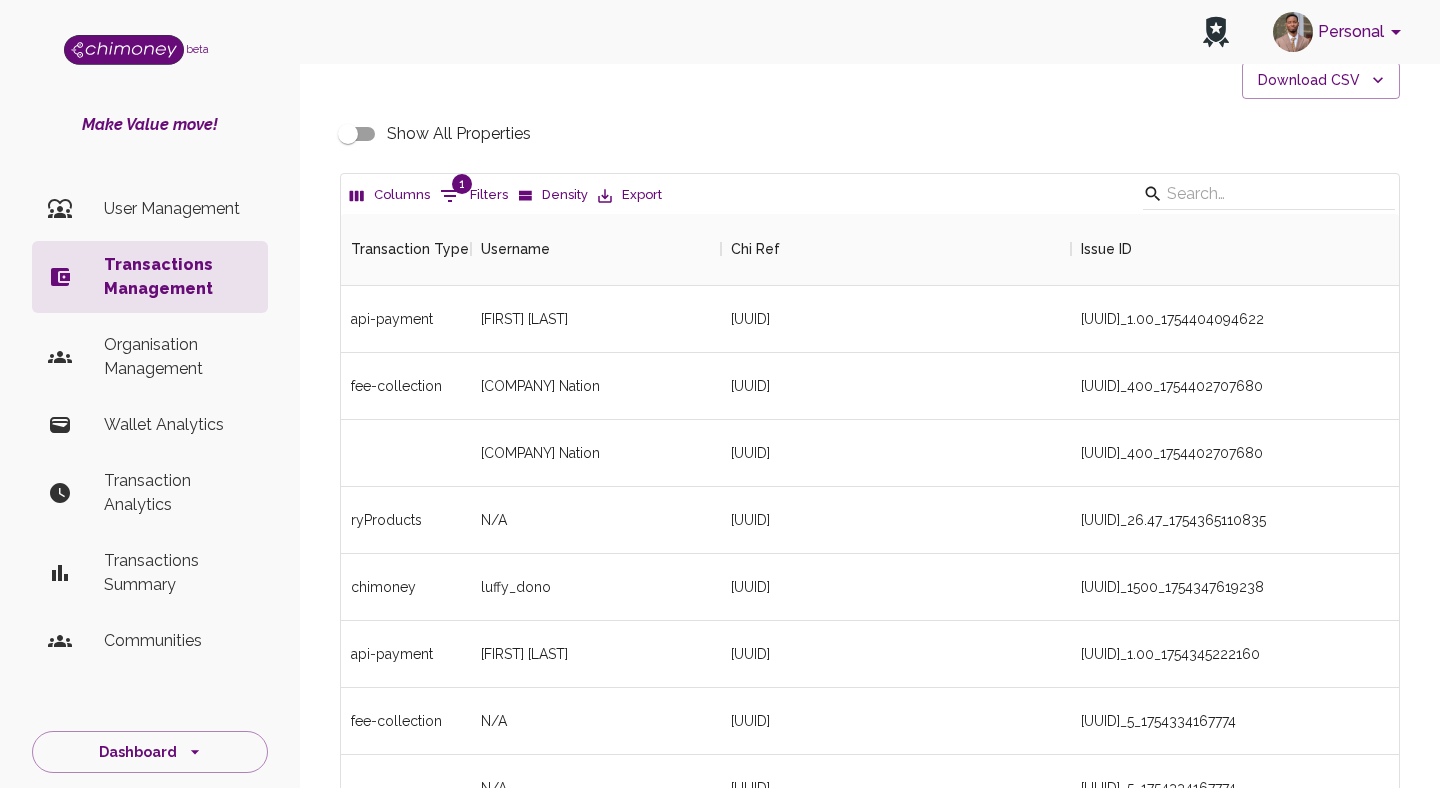 click on "1" at bounding box center [462, 184] 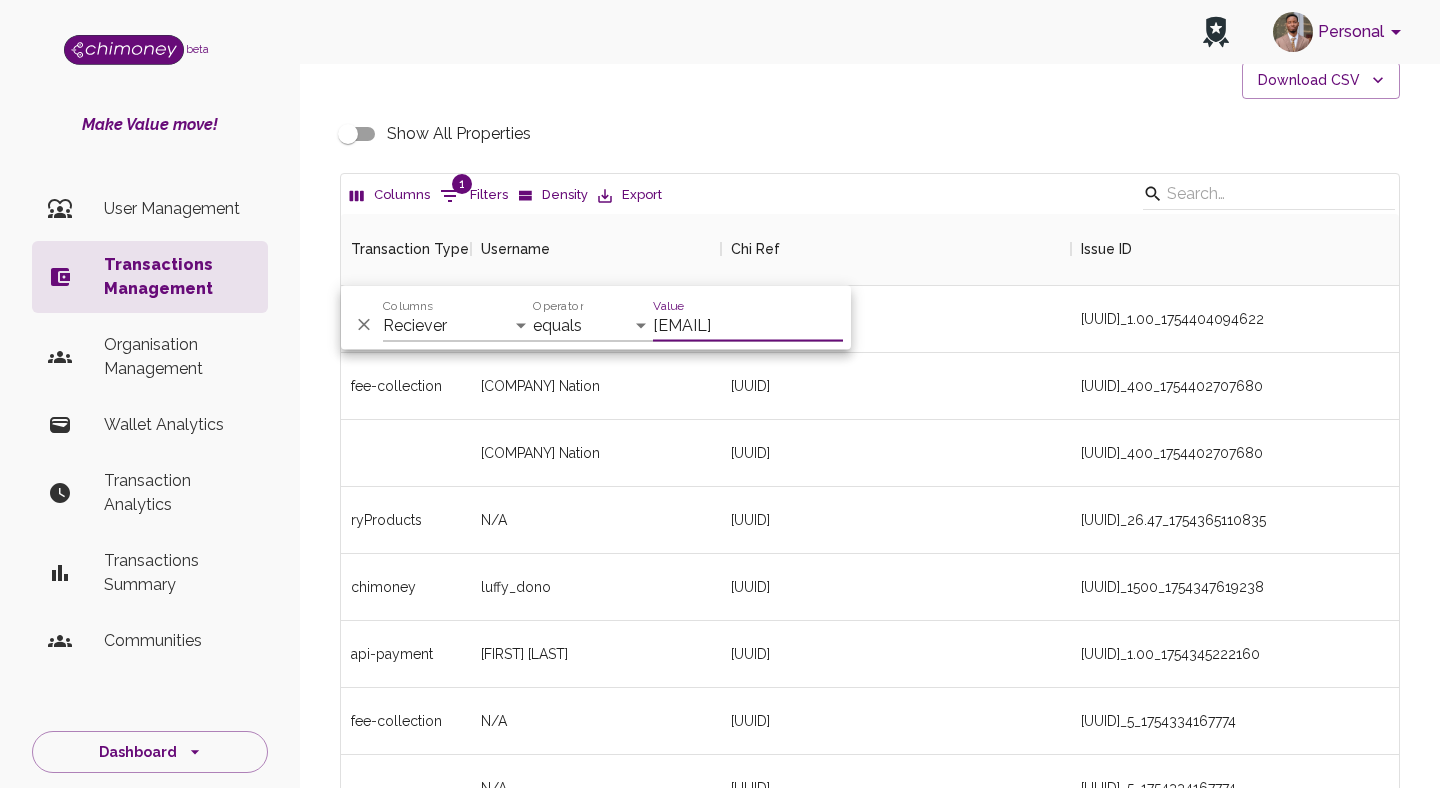 click on "[EMAIL]" at bounding box center [748, 326] 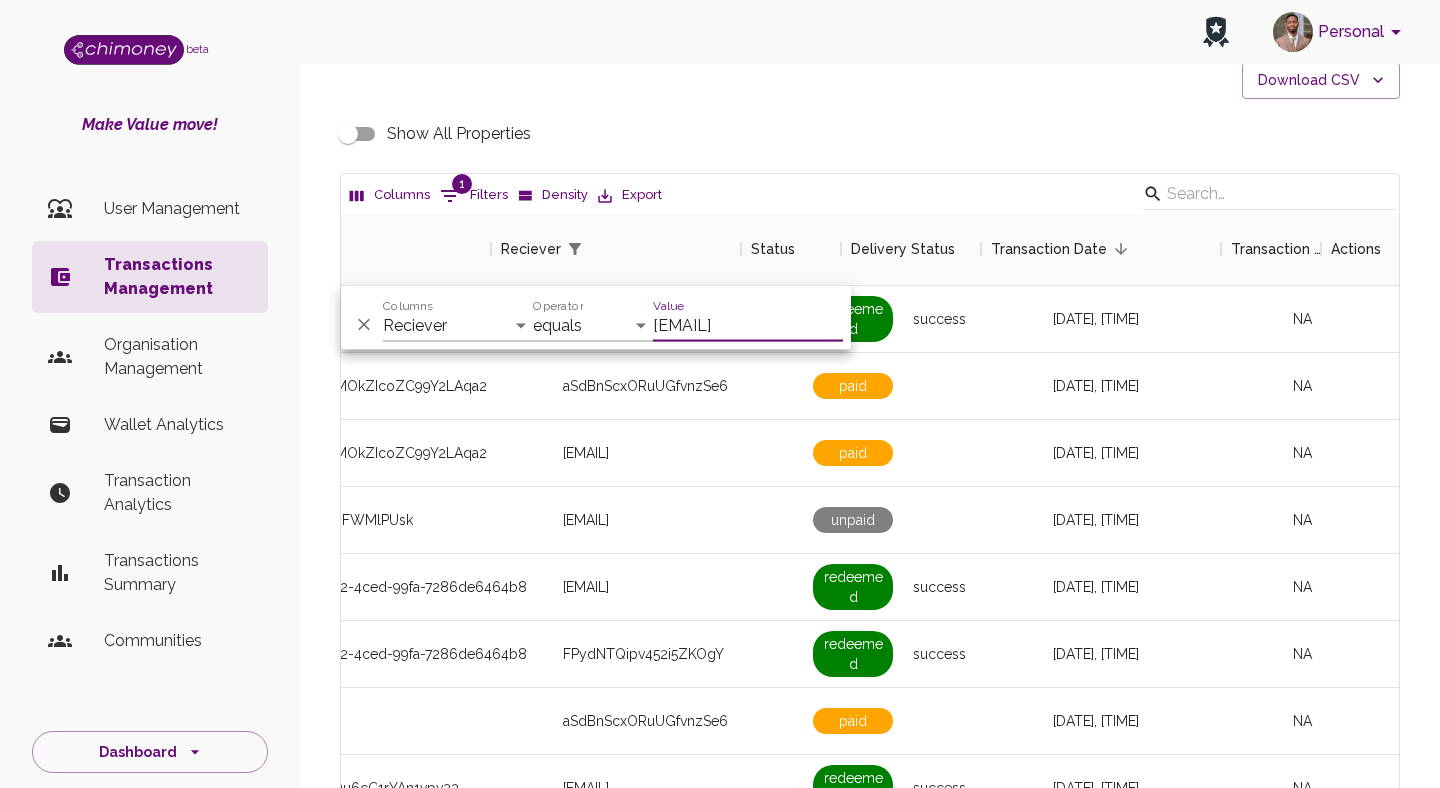 scroll, scrollTop: 0, scrollLeft: 1599, axis: horizontal 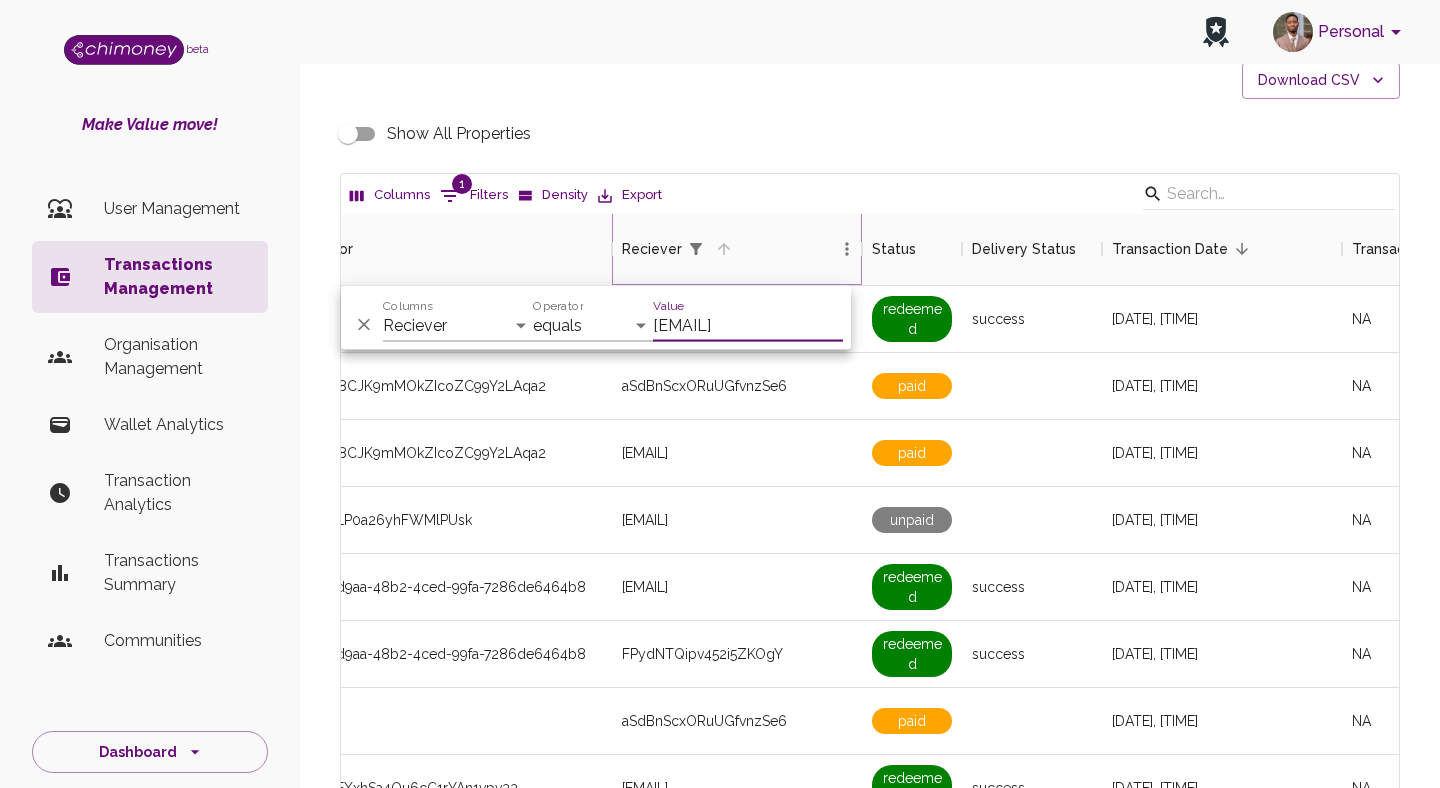 click 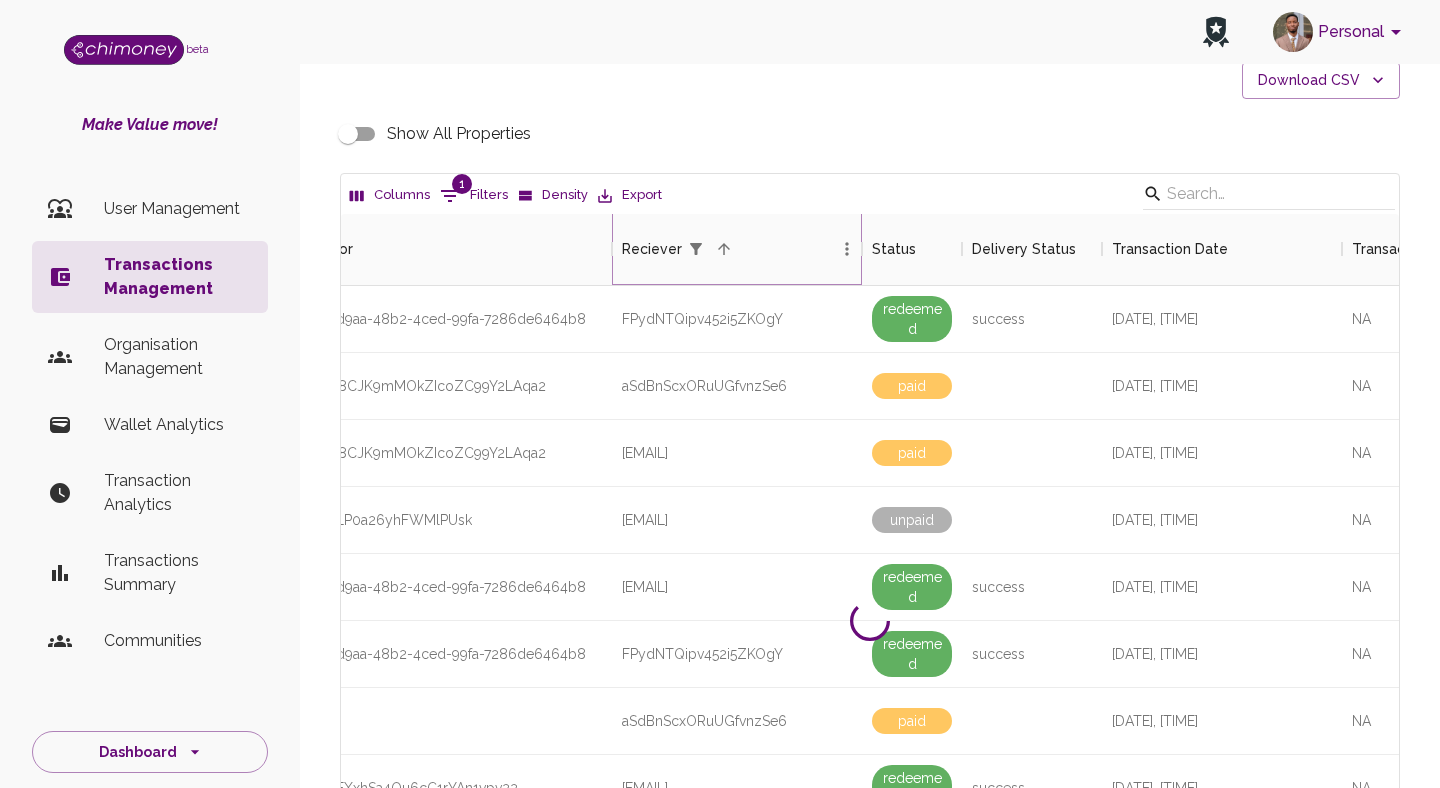 click 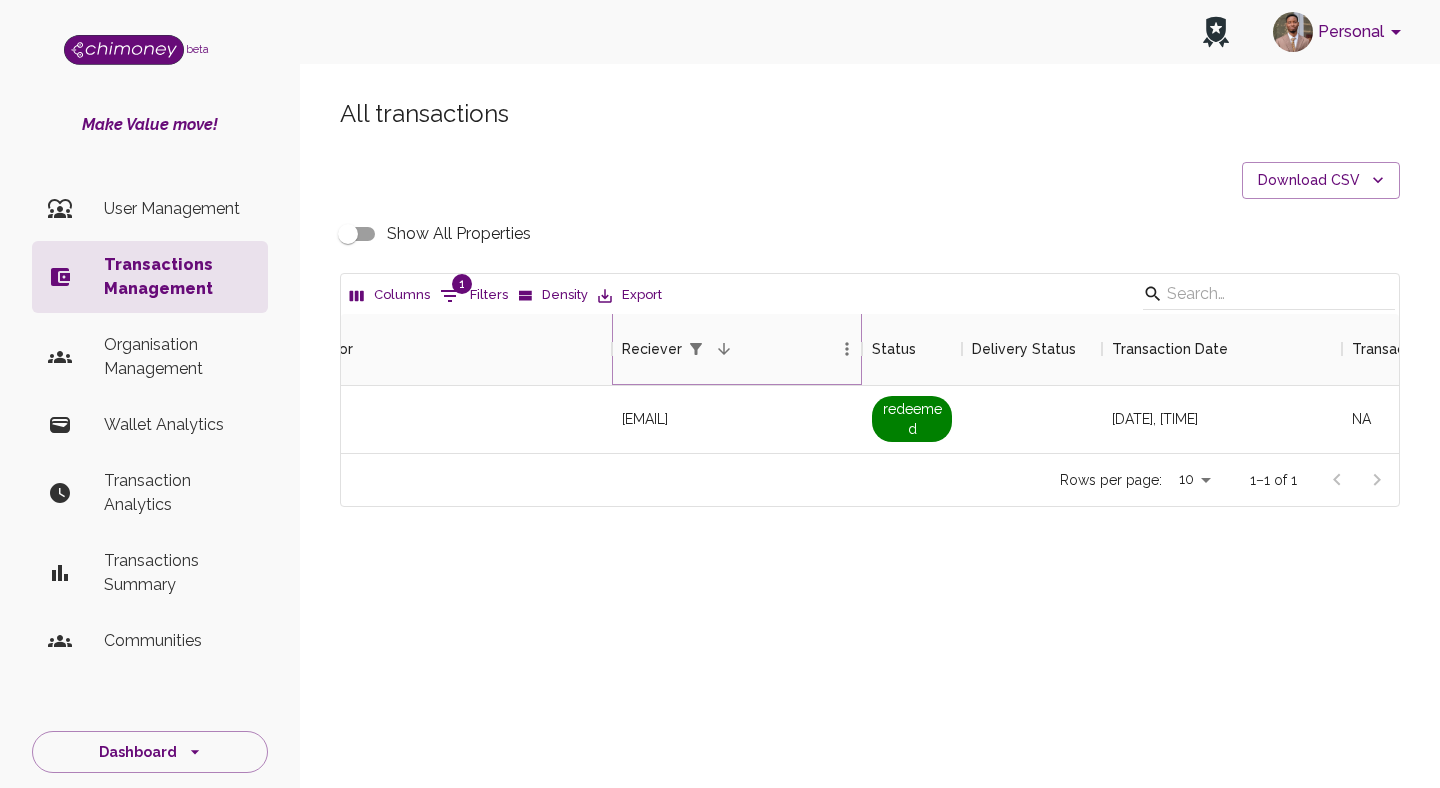 scroll, scrollTop: 0, scrollLeft: 0, axis: both 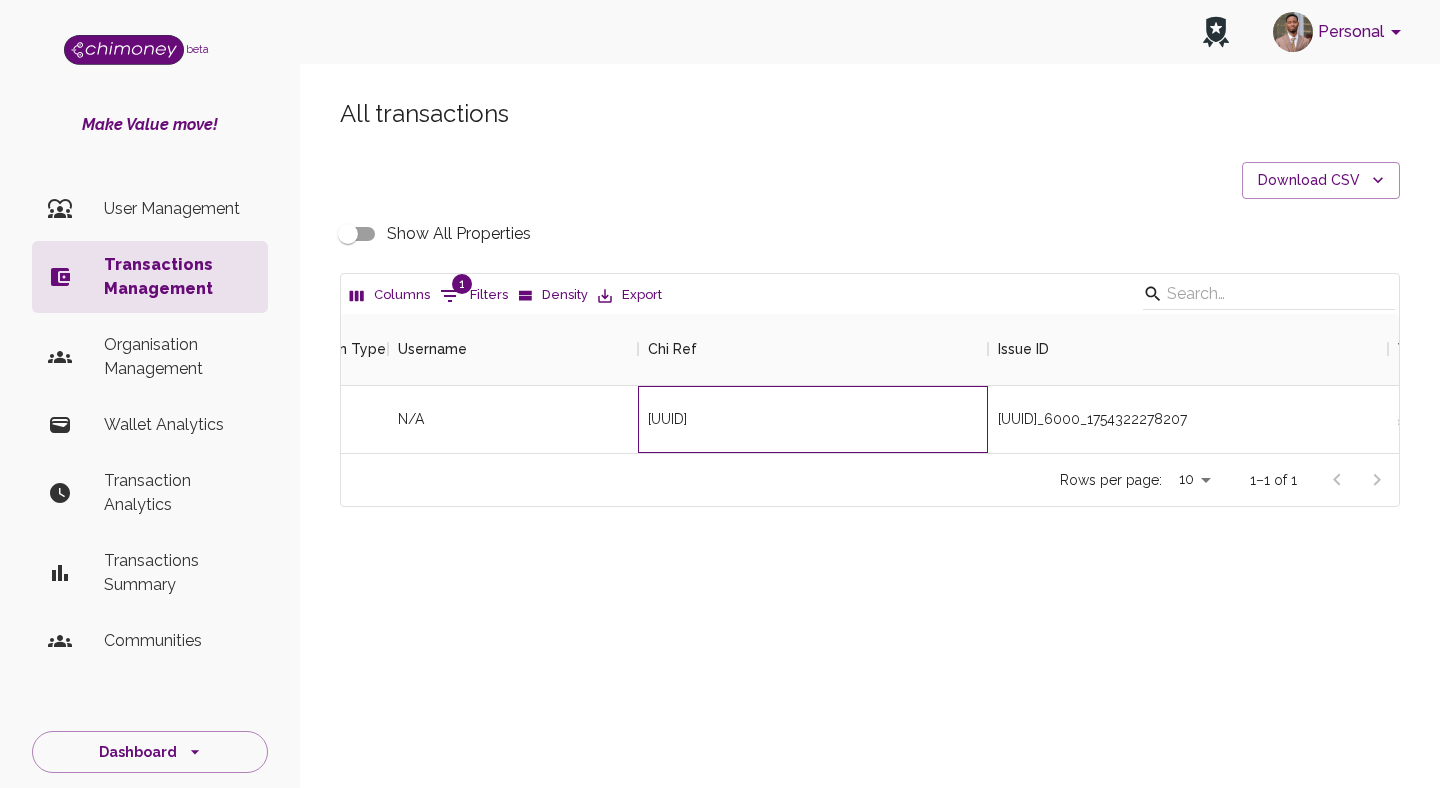 click on "[UUID]" at bounding box center (667, 419) 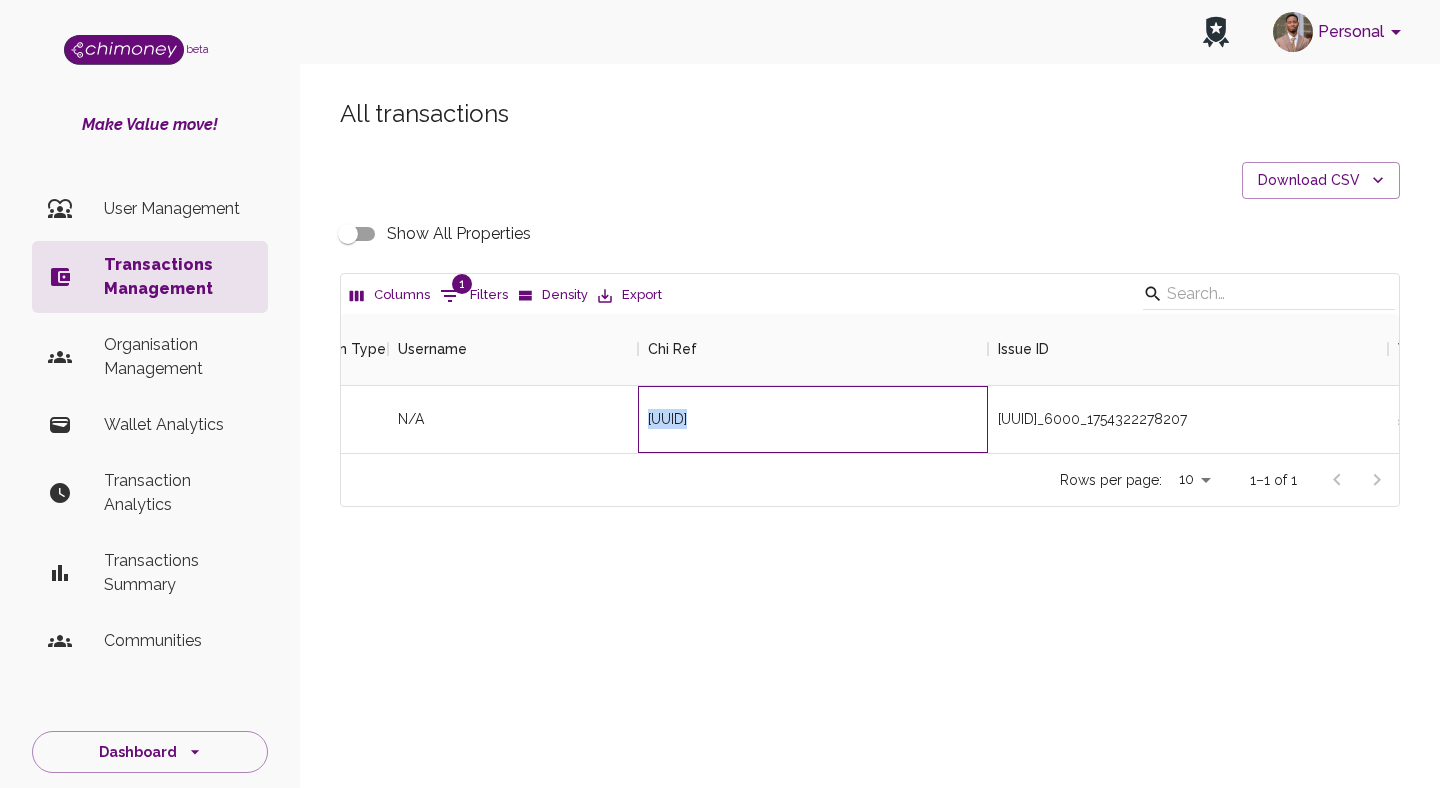 copy on "[UUID]" 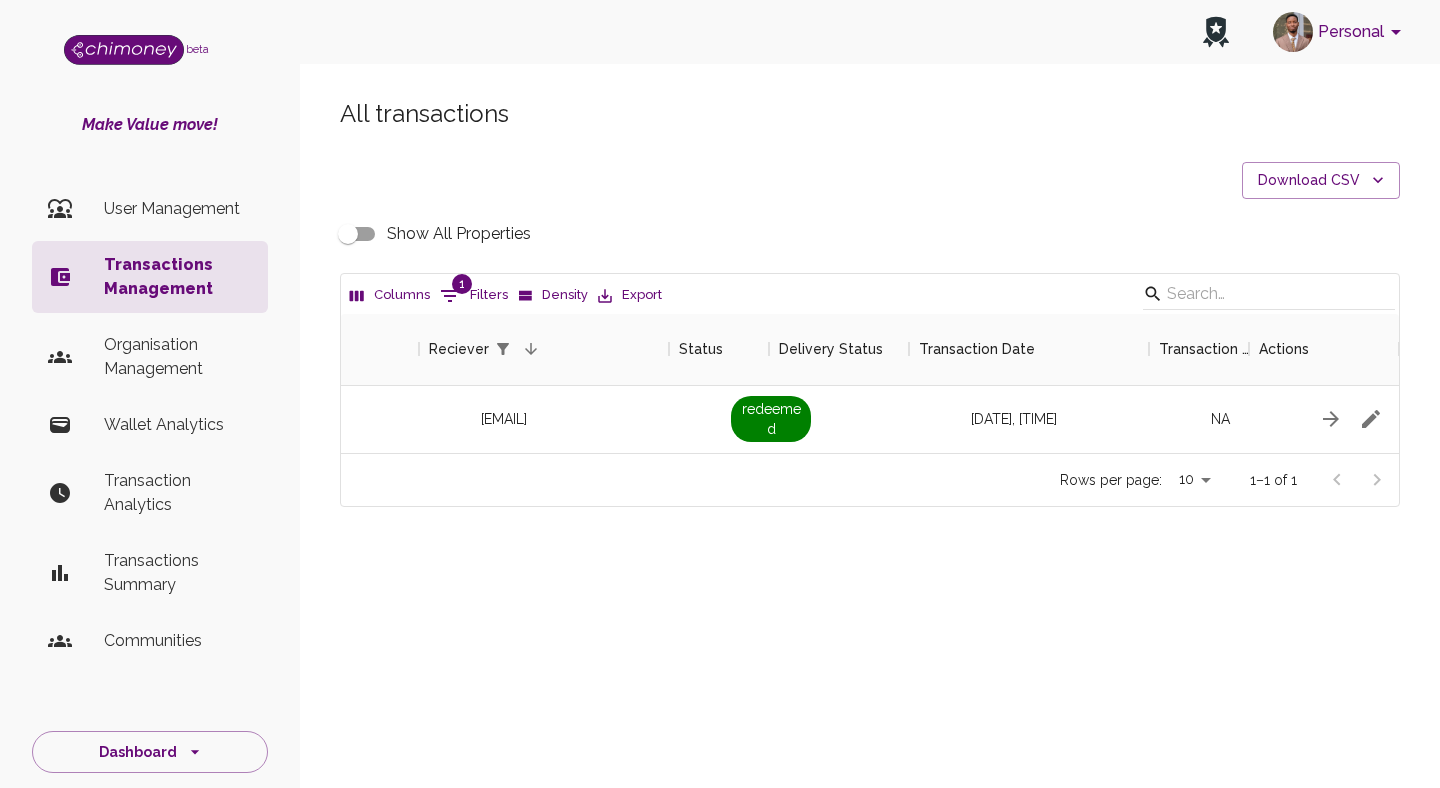 scroll, scrollTop: 0, scrollLeft: 1792, axis: horizontal 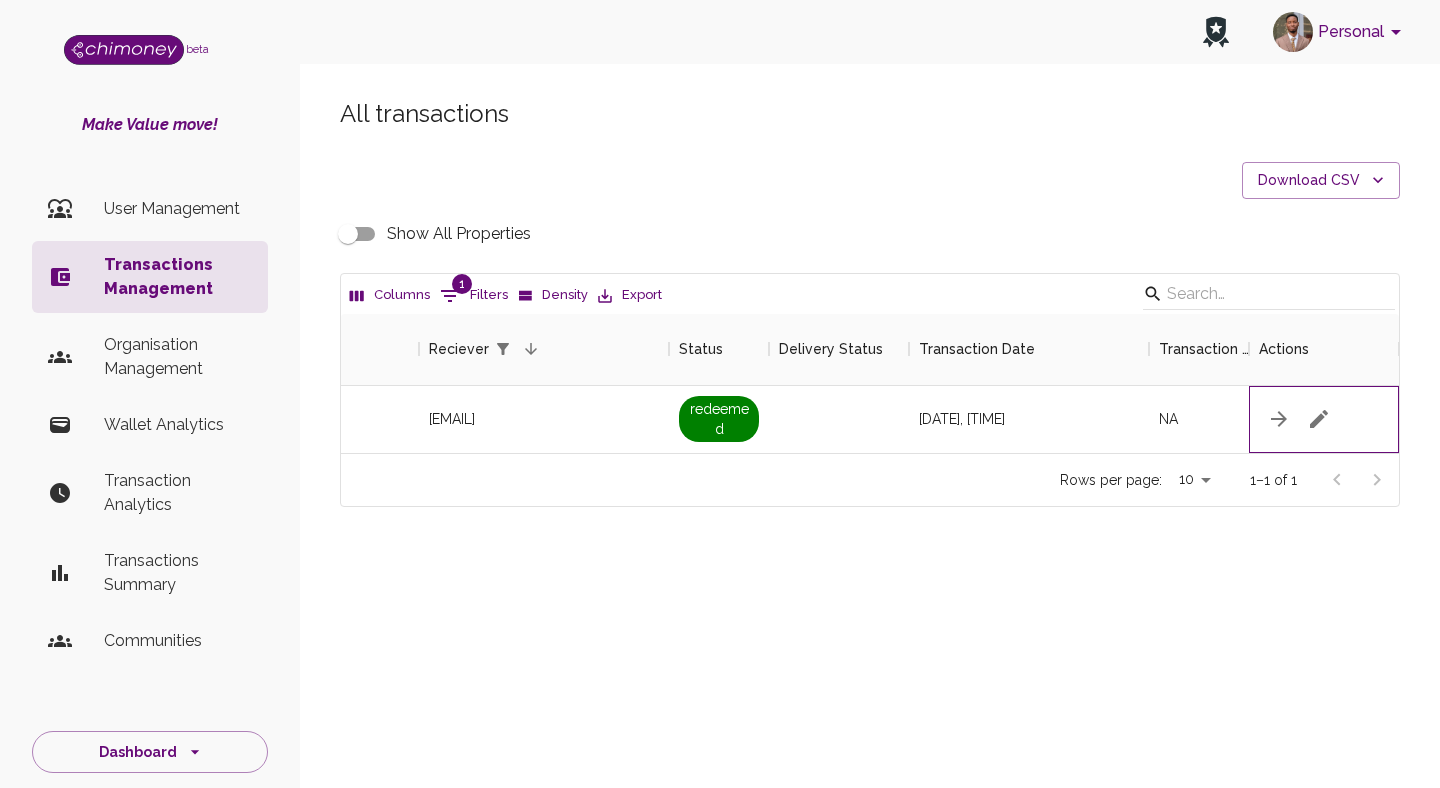 click at bounding box center [1324, 419] 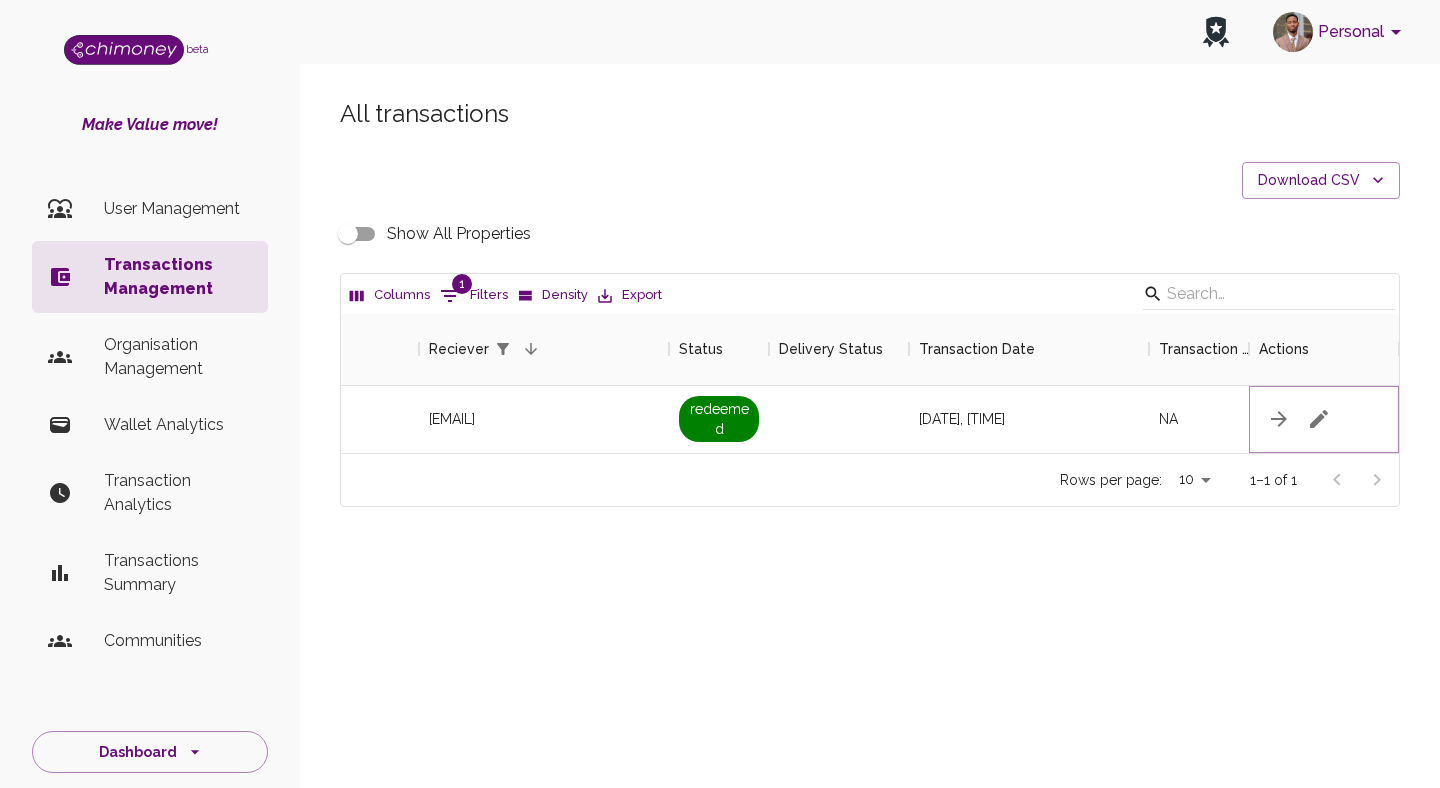 click at bounding box center [1319, 419] 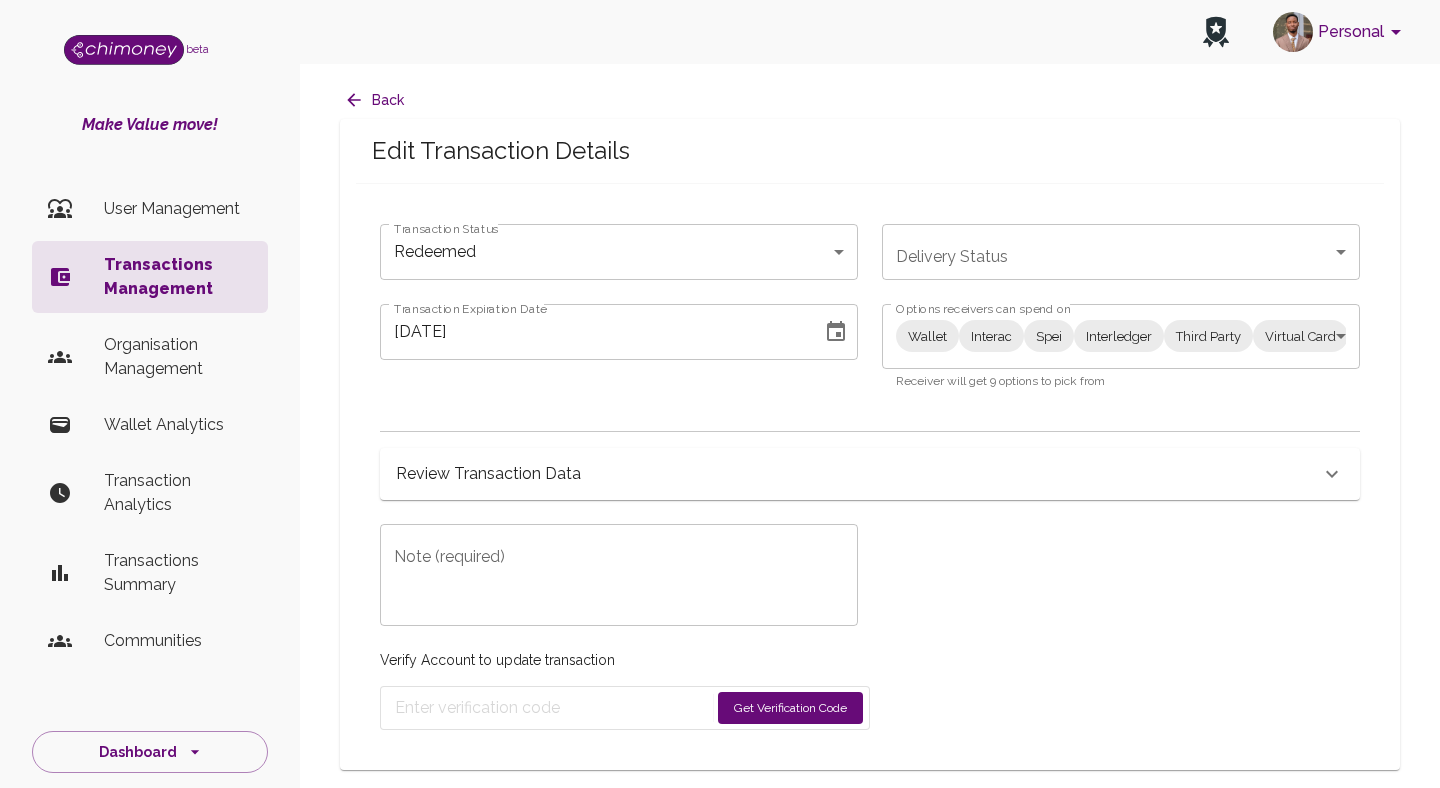 click on "Personal beta Make Value move! User Management Transactions Management Organisation Management Wallet Analytics Transaction Analytics Transactions Summary Communities Dashboard © [YEAR] [COMPANY] Inc. Back Edit Transaction Details Transaction Status Redeemed redeemed Transaction Status Delivery Status Delivery Status Transaction Expiration Date [DATE] Transaction Expiration Date Options receivers can spend on Wallet Interac Spei Interledger Third Party Virtual Card Mobile and Internet Bank Products Wallet,Interac,Spei,Interledger,Third Party,Virtual Card,Mobile and Internet,Bank,Products Options receivers can spend on Receiver will get 9 options to pick from Review Transaction Data Transaction Information ChiRef [UUID] Amount (USD) 500.00 Currency USD Fee (USD) 14.499999999999998 Transaction Type Transaction Status redeemed Delivery Status Transaction Date August 4, [YEAR] at 4:44 PM Reciever [EMAIL] Raw Redeem Data {} Transaction Metadata x test" at bounding box center [720, 394] 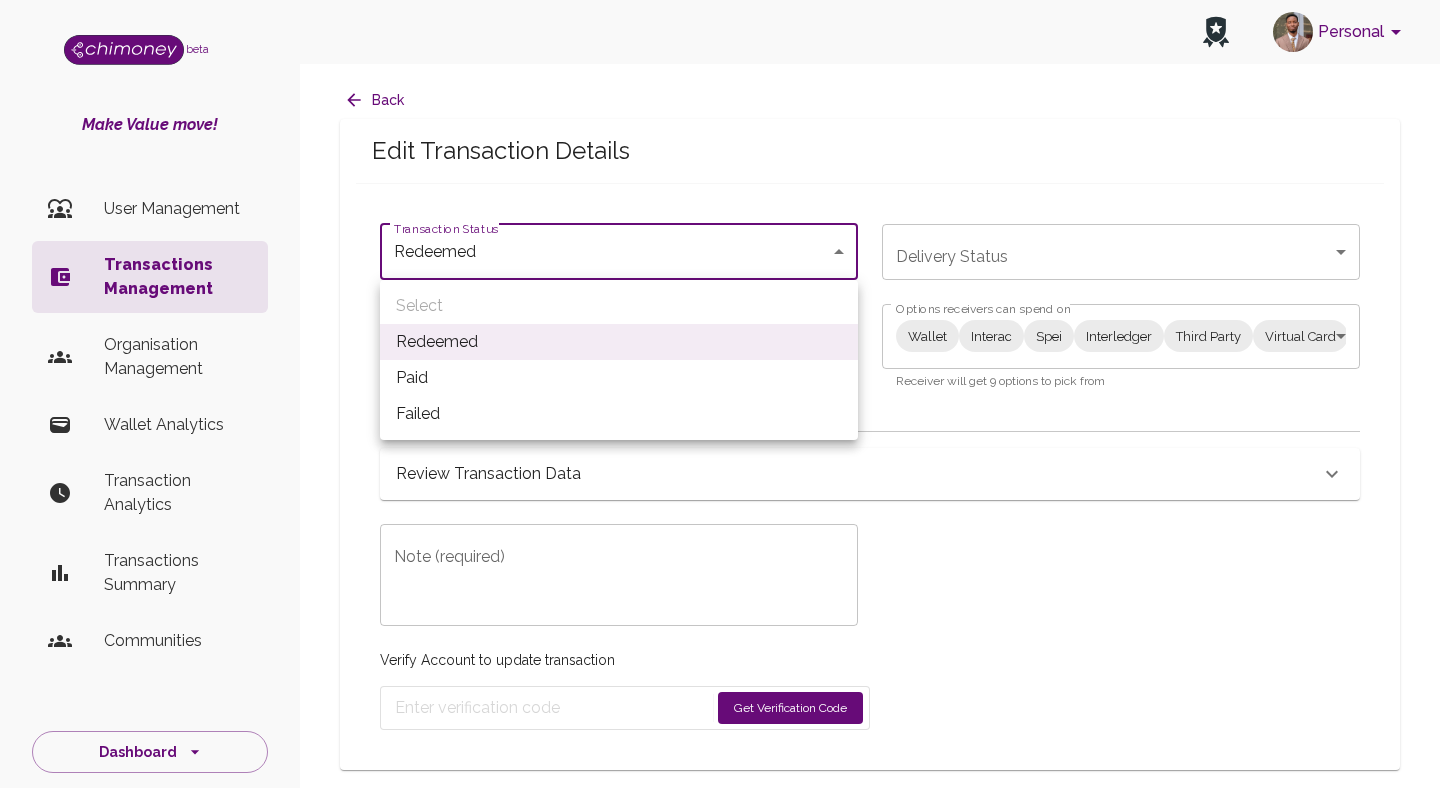 click on "Paid" at bounding box center [619, 378] 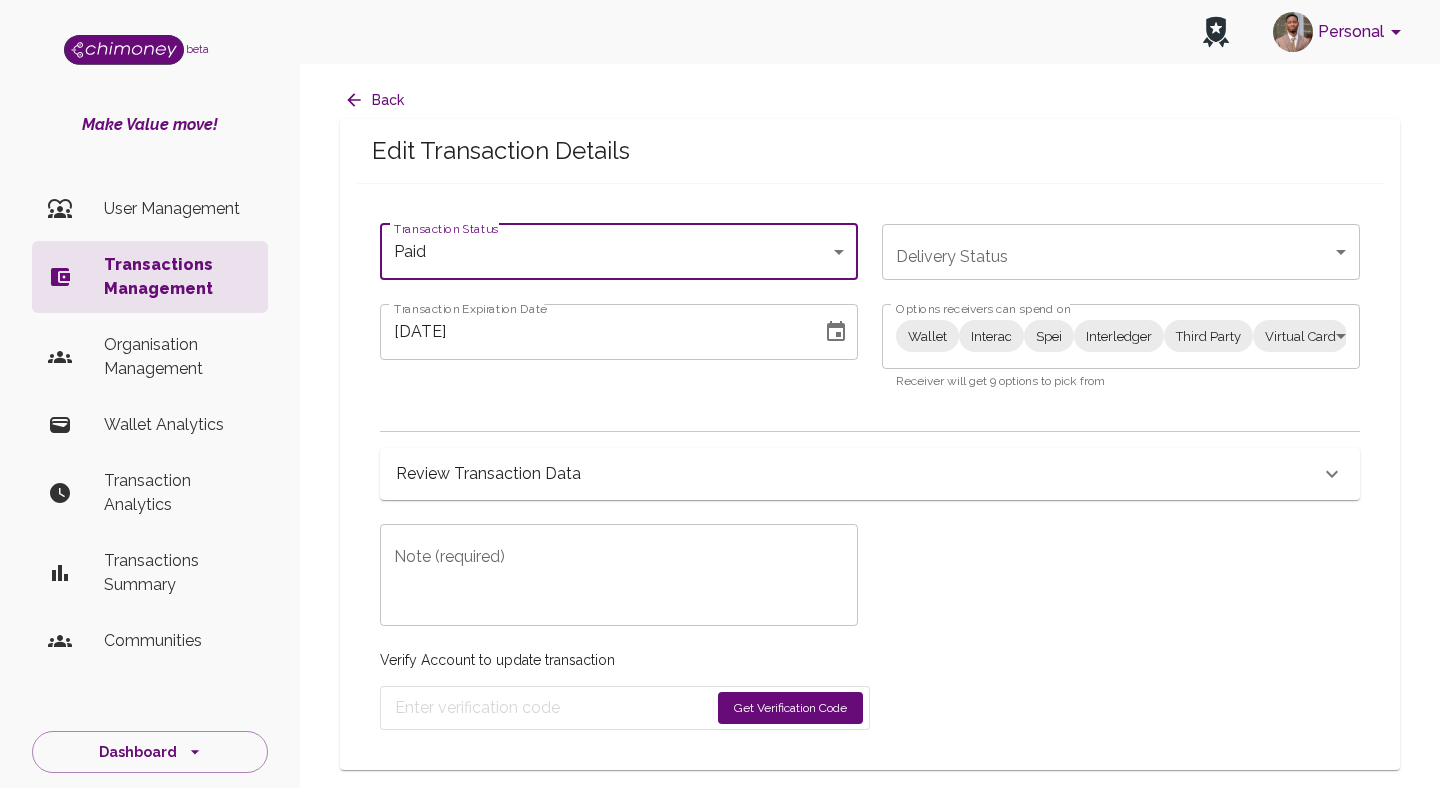 click on "Wallet Interac Spei Interledger Third Party Virtual Card Mobile and Internet Bank Products Wallet,Interac,Spei,Interledger,Third Party,Virtual Card,Mobile and Internet,Bank,Products Options receivers can spend on" at bounding box center (1121, 336) 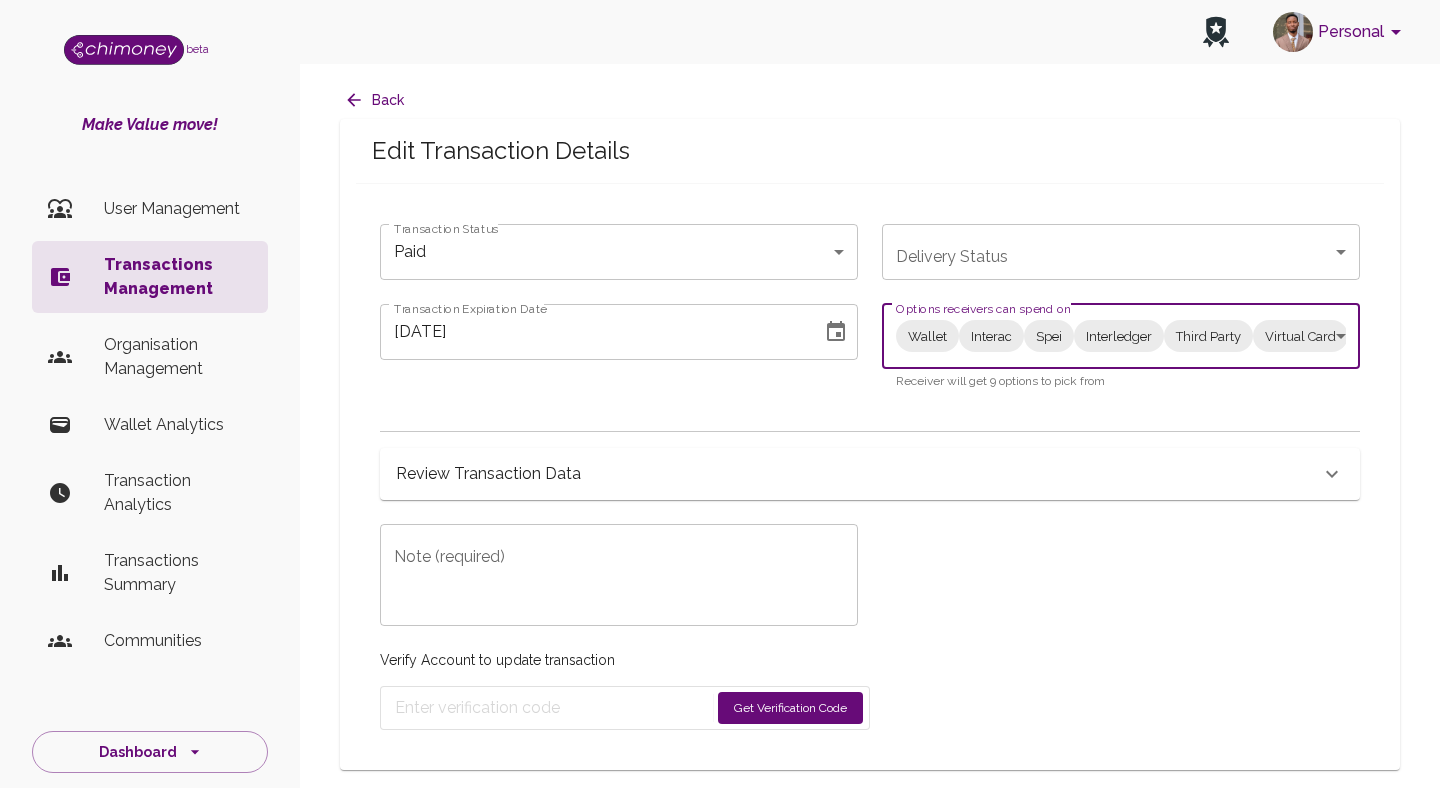 click on "Personal beta Make Value move! User Management Transactions Management Organisation Management Wallet Analytics Transaction Analytics Transactions Summary Communities Dashboard © [YEAR] [COMPANY] Inc. Back Edit Transaction Details Transaction Status Paid paid Transaction Status Delivery Status Delivery Status Transaction Expiration Date [DATE] Transaction Expiration Date Options receivers can spend on Wallet Interac Spei Interledger Third Party Virtual Card Mobile and Internet Bank Products Wallet,Interac,Spei,Interledger,Third Party,Virtual Card,Mobile and Internet,Bank,Products Options receivers can spend on Receiver will get 9 options to pick from Review Transaction Data Transaction Information ChiRef [UUID] Amount (USD) 500.00 Currency USD Fee (USD) 14.499999999999998 Transaction Type Transaction Status paid Delivery Status Transaction Date August 4, [YEAR] at 4:44 PM Reciever [EMAIL] Raw Redeem Data {} Transaction Metadata Full Transaction Data" at bounding box center (720, 394) 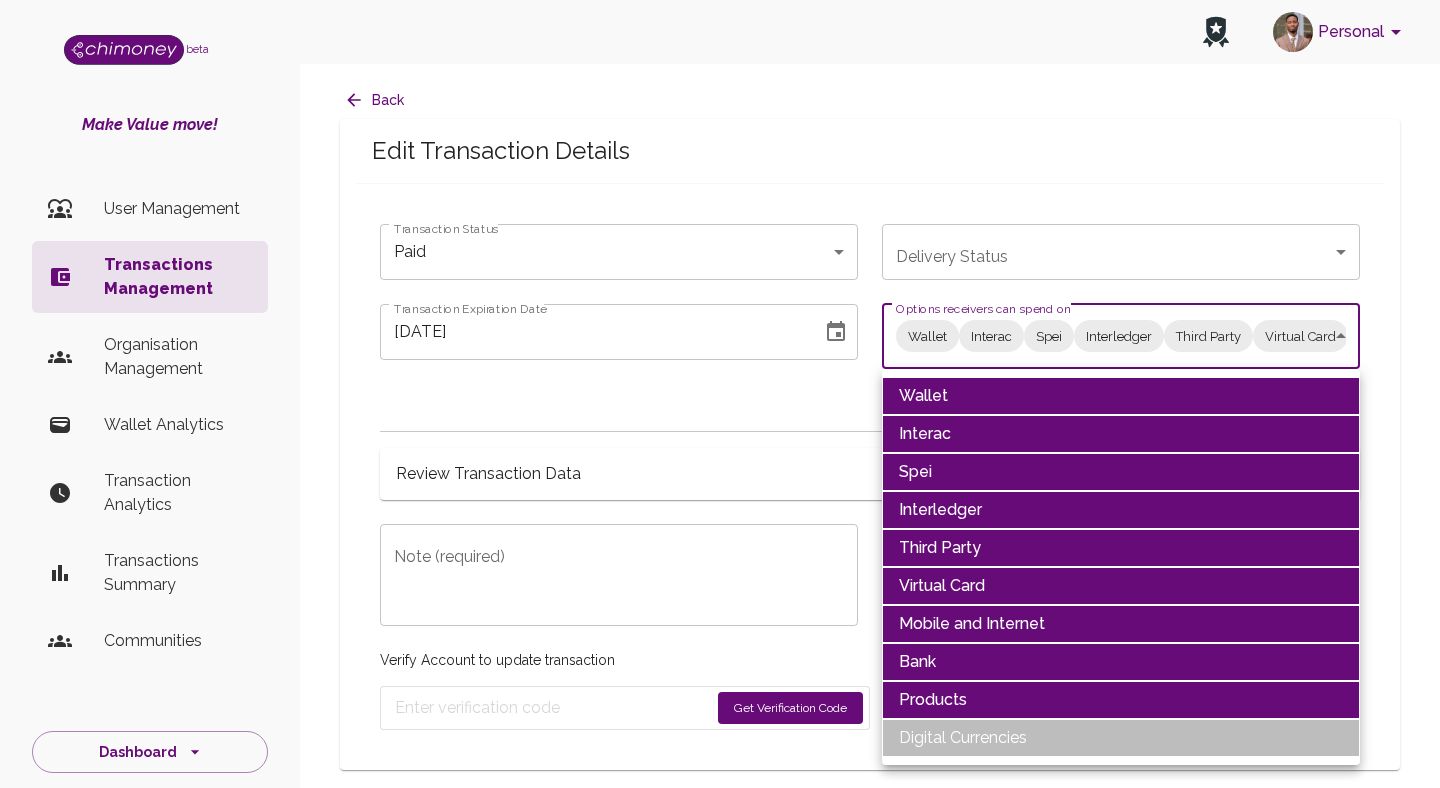 click on "Wallet" at bounding box center [1121, 396] 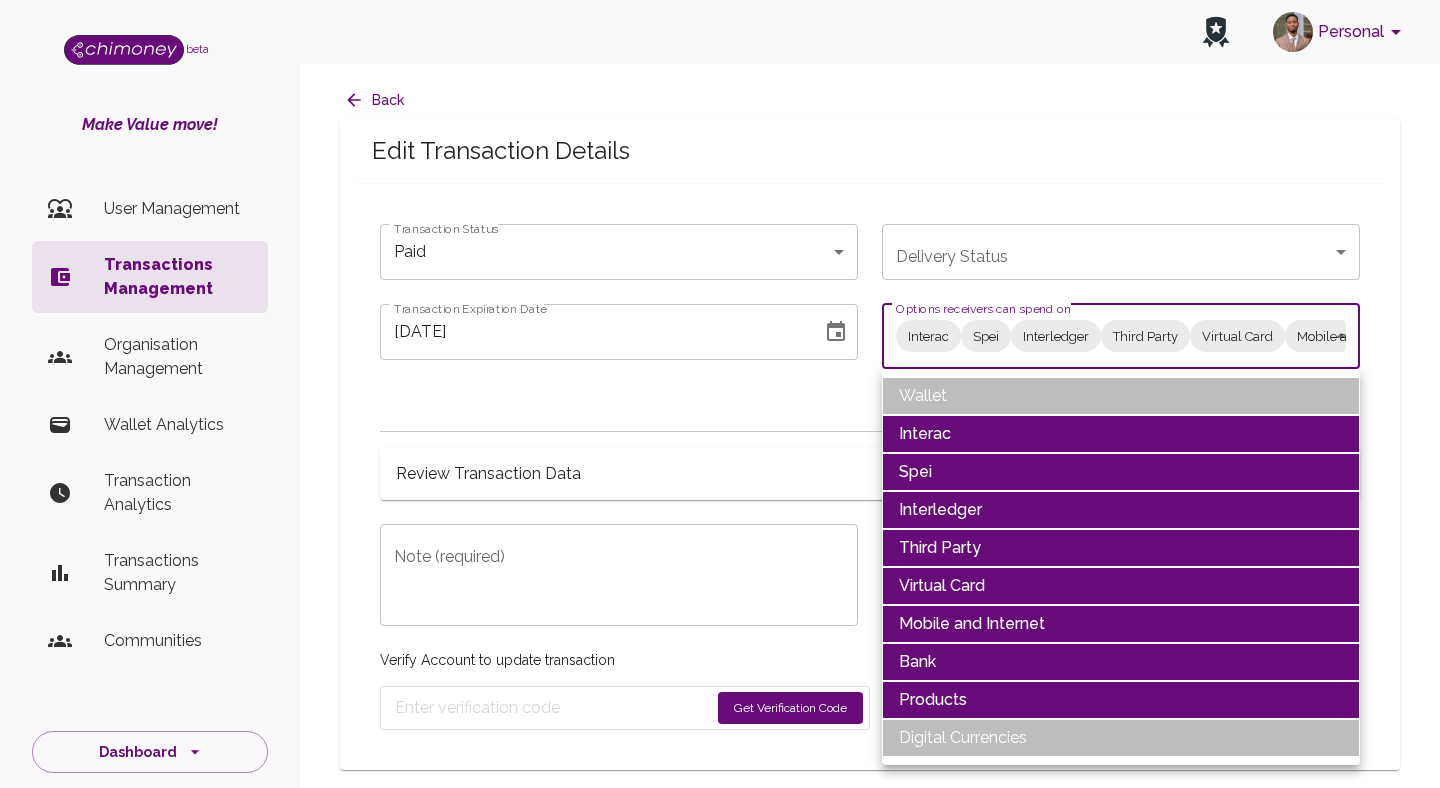 click on "Interac" at bounding box center (1121, 434) 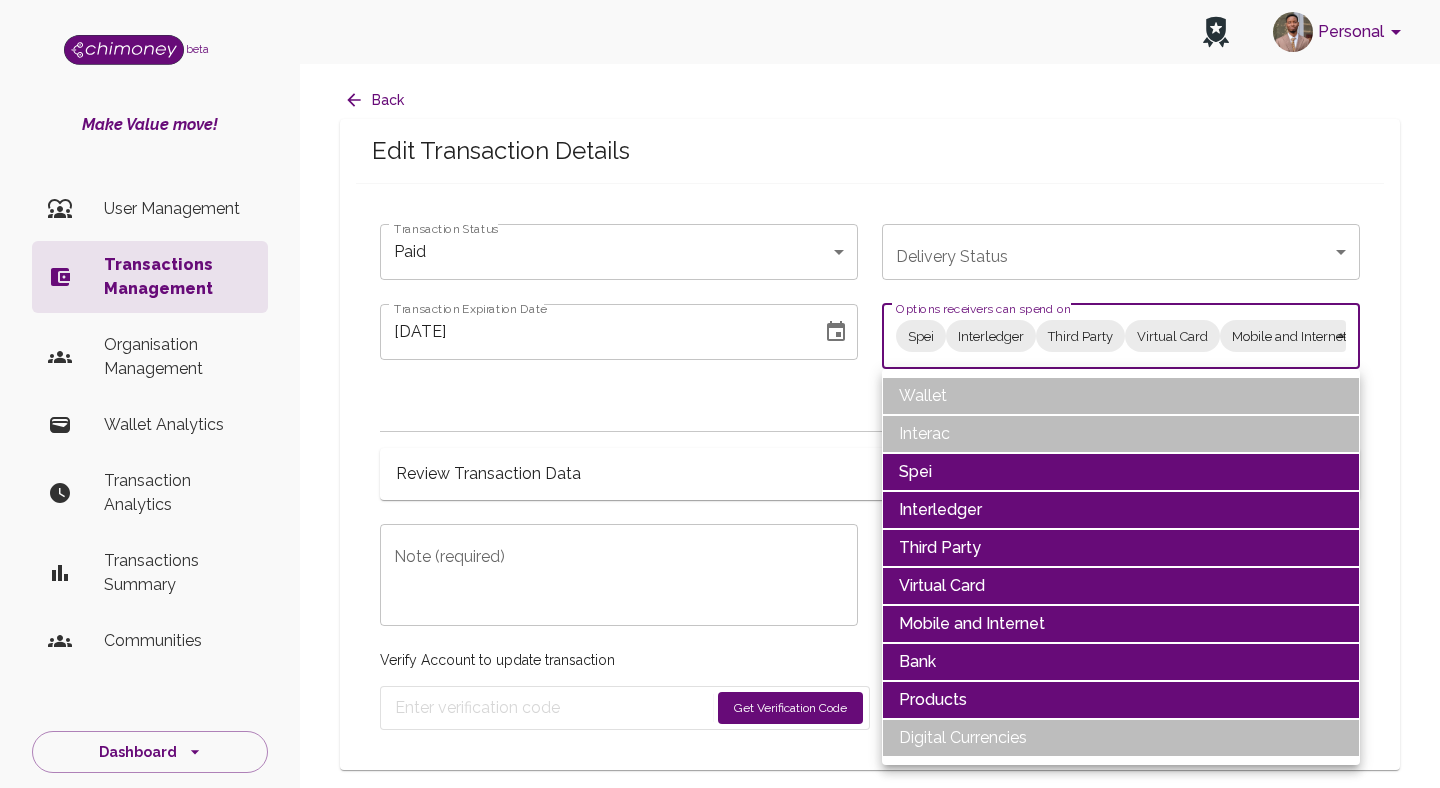click on "Spei" at bounding box center [1121, 472] 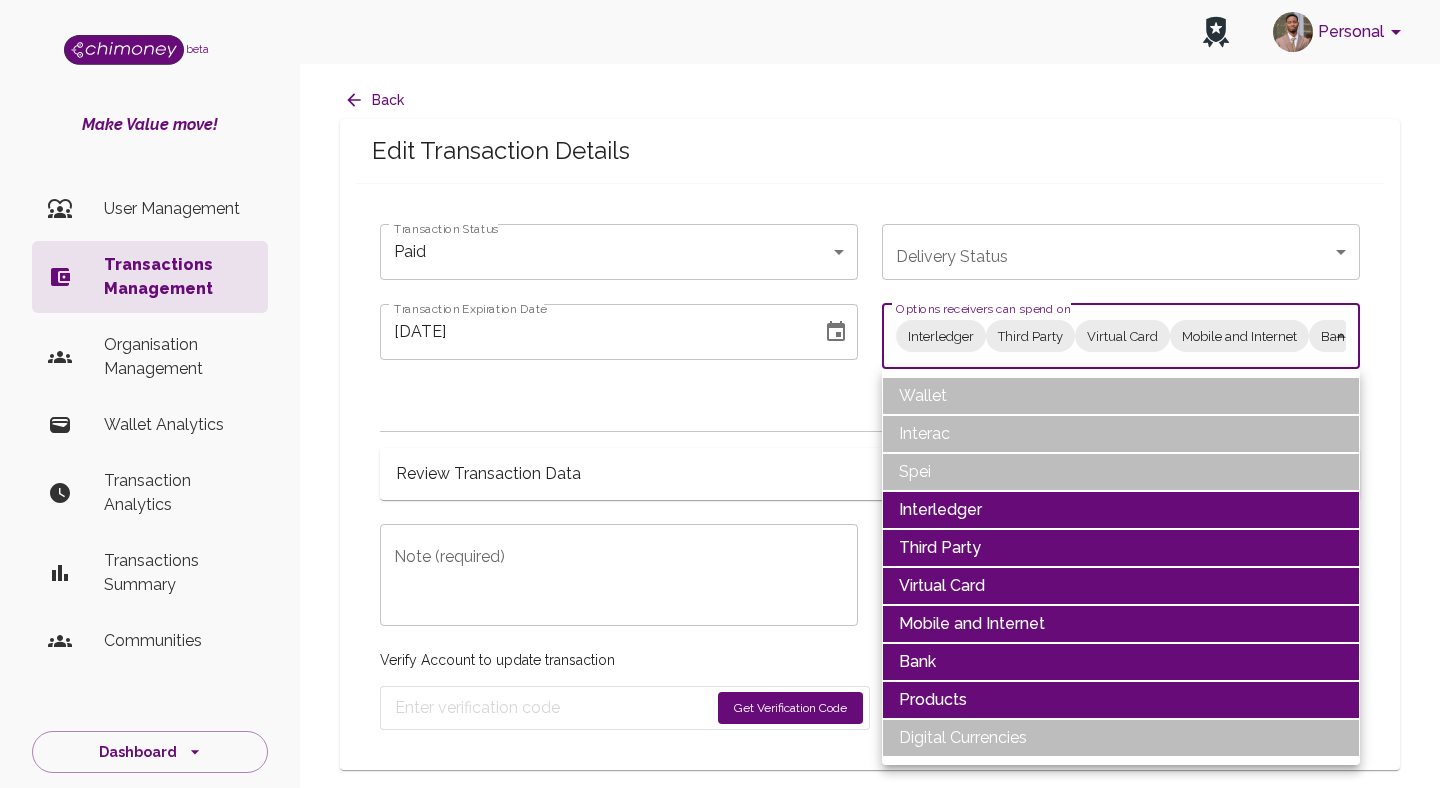 click on "Interledger" at bounding box center (1121, 510) 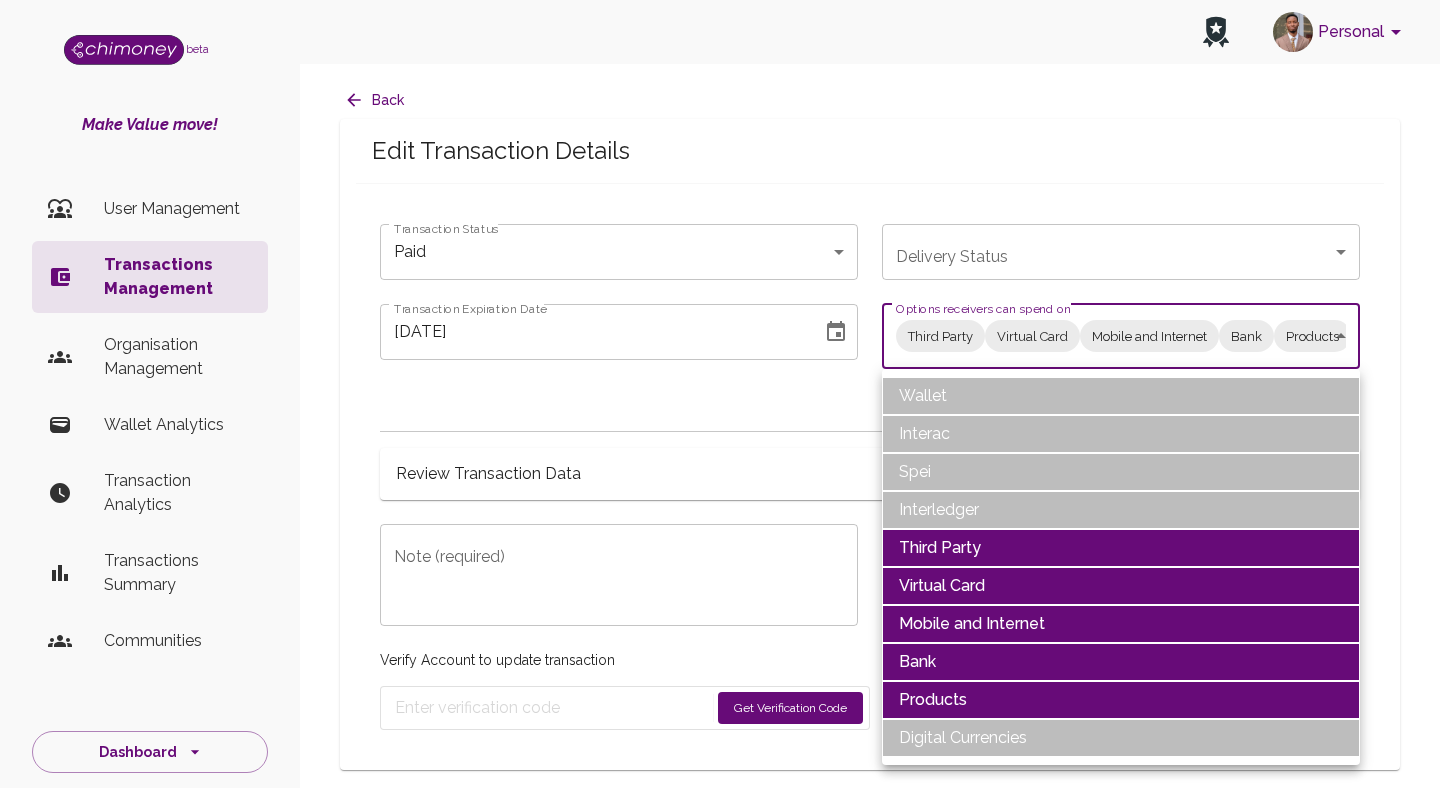 click on "Third Party" at bounding box center (1121, 548) 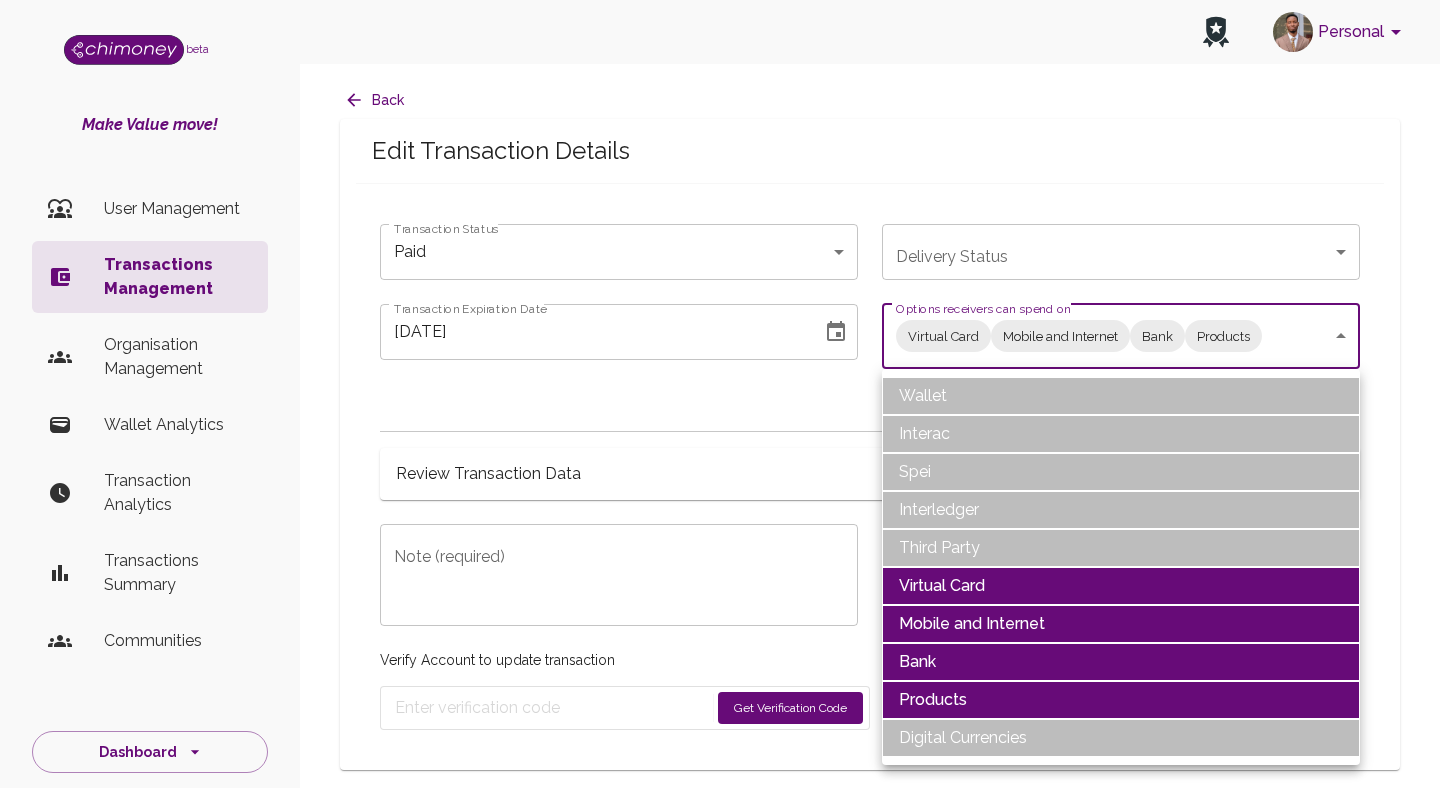 click on "Virtual Card" at bounding box center (1121, 586) 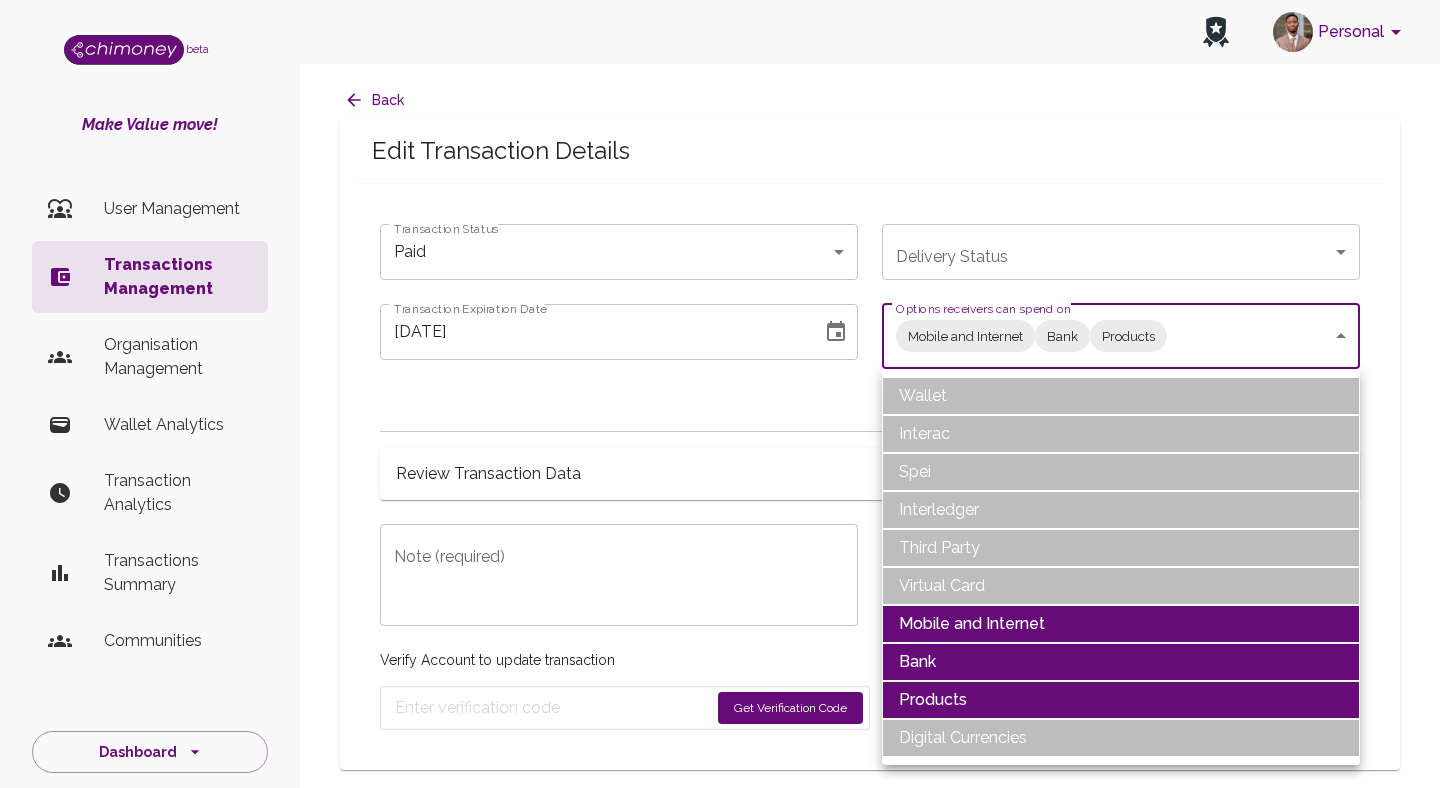 click on "Mobile and Internet" at bounding box center (1121, 624) 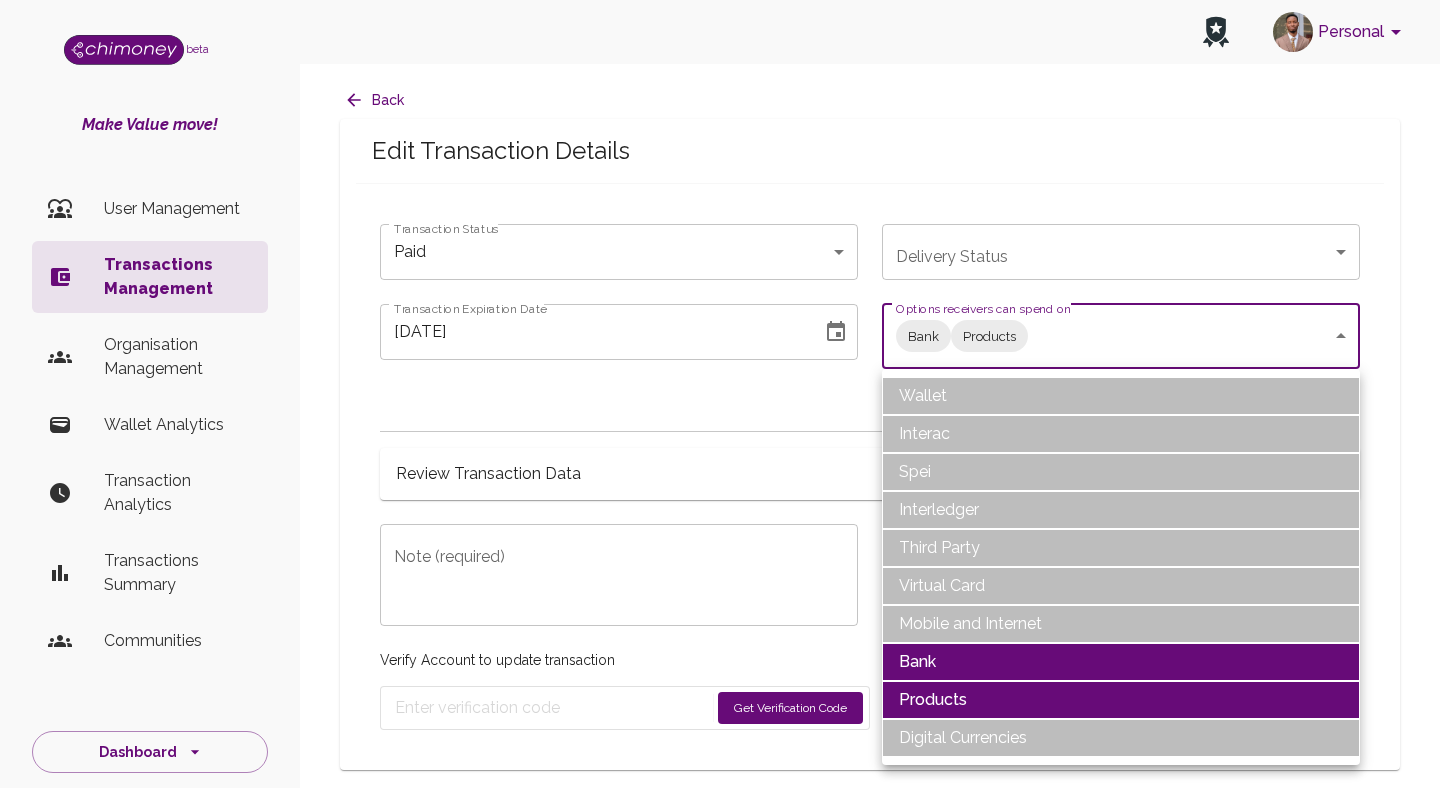 click on "Products" at bounding box center [1121, 700] 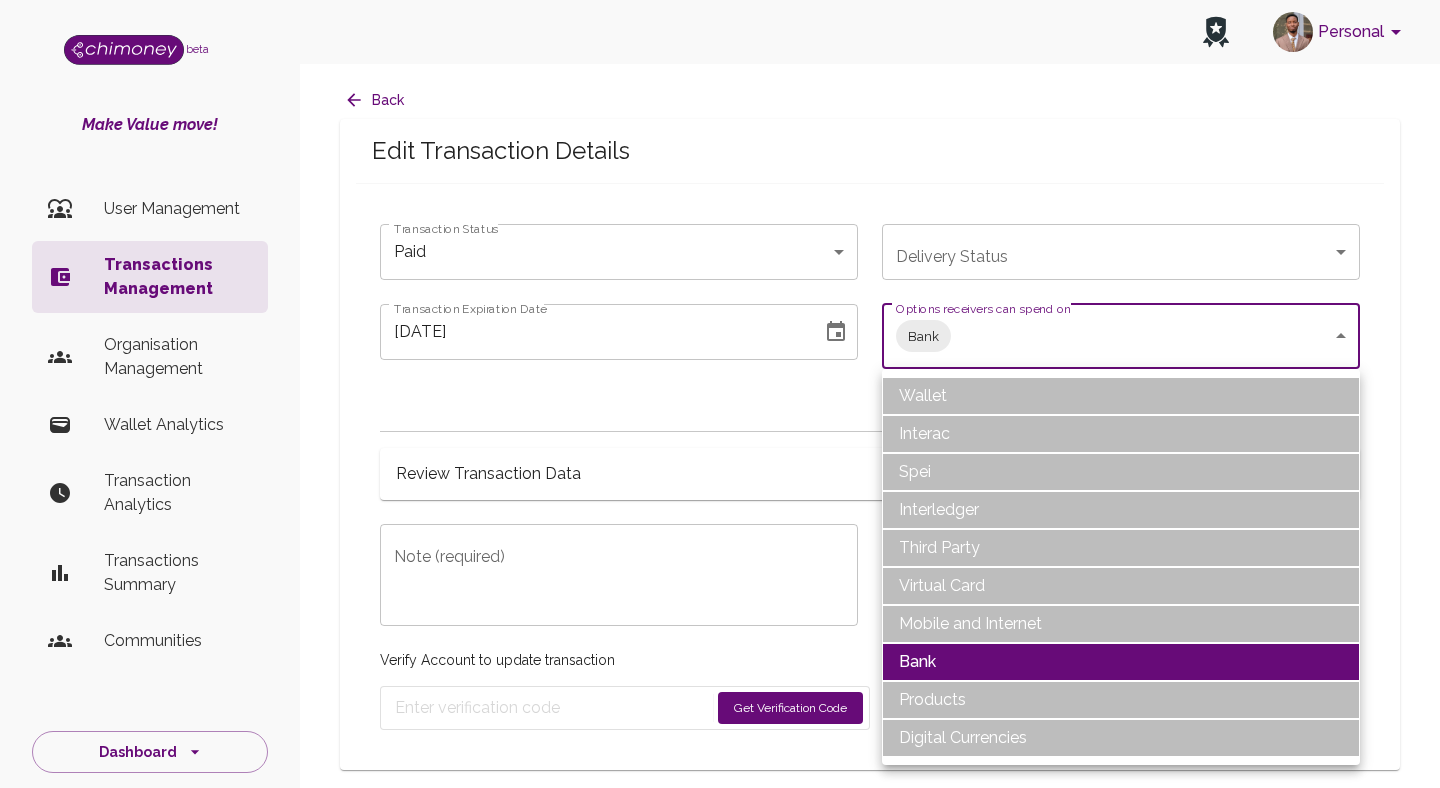 click at bounding box center (720, 394) 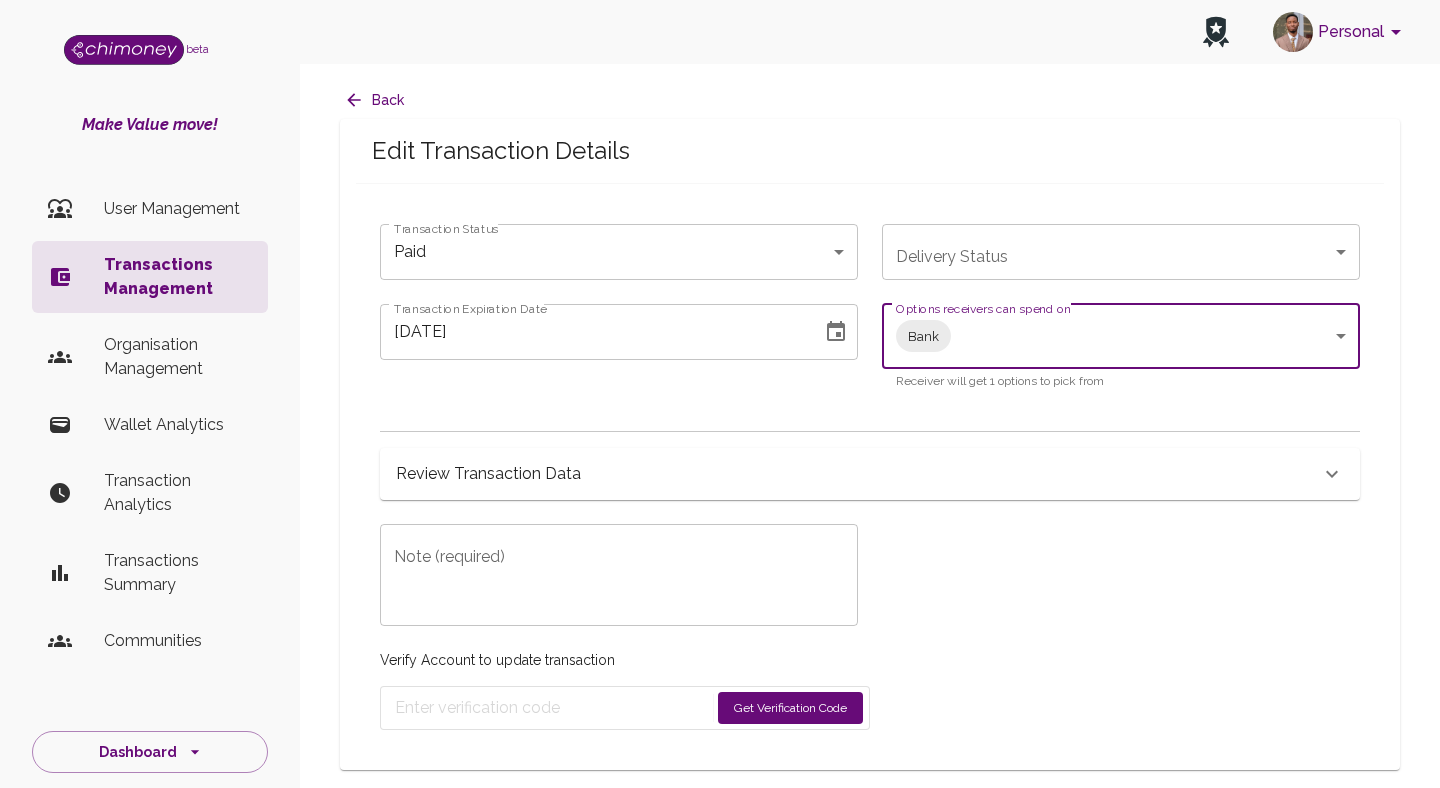 click at bounding box center [836, 332] 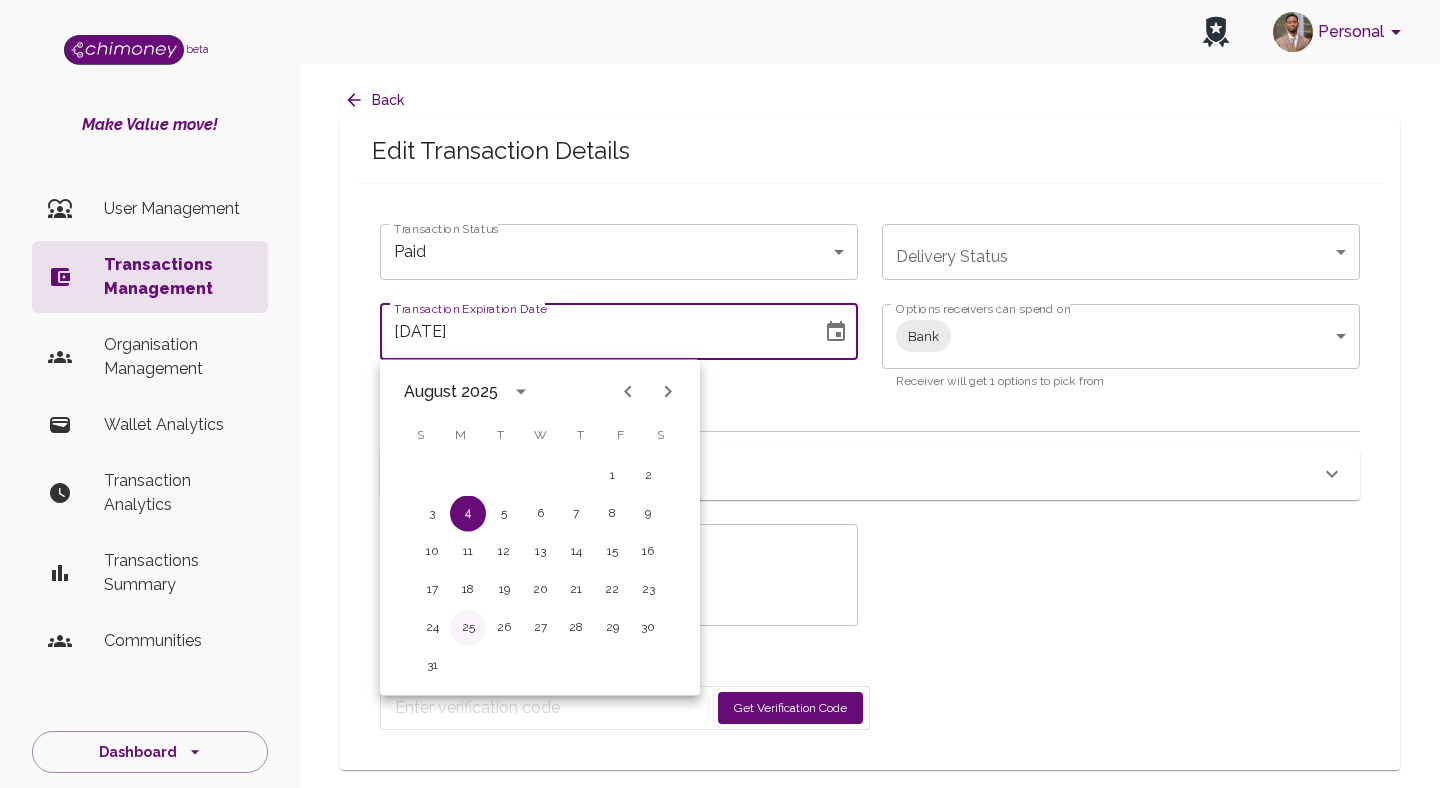 click on "25" at bounding box center [468, 628] 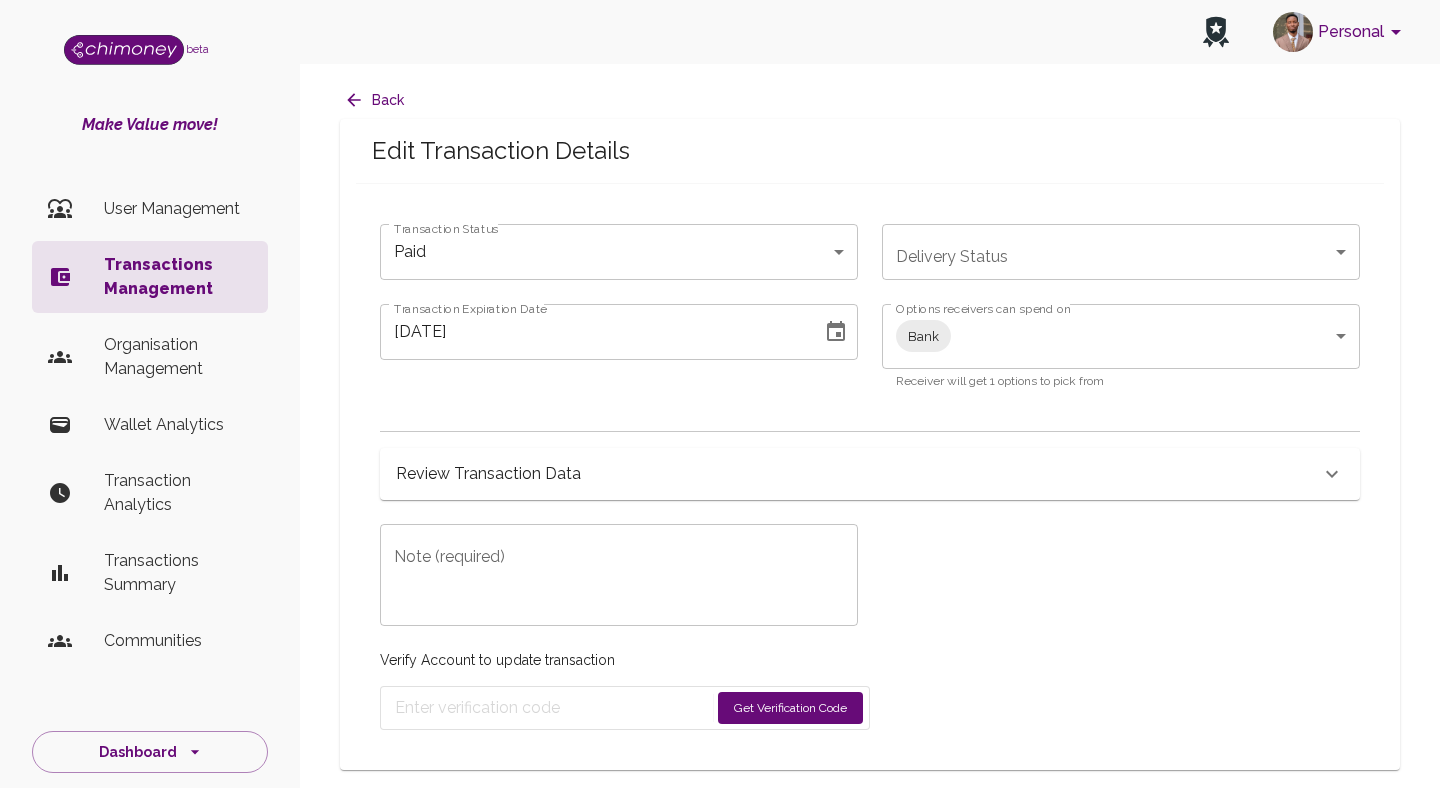click on "x Note (required)" at bounding box center (619, 575) 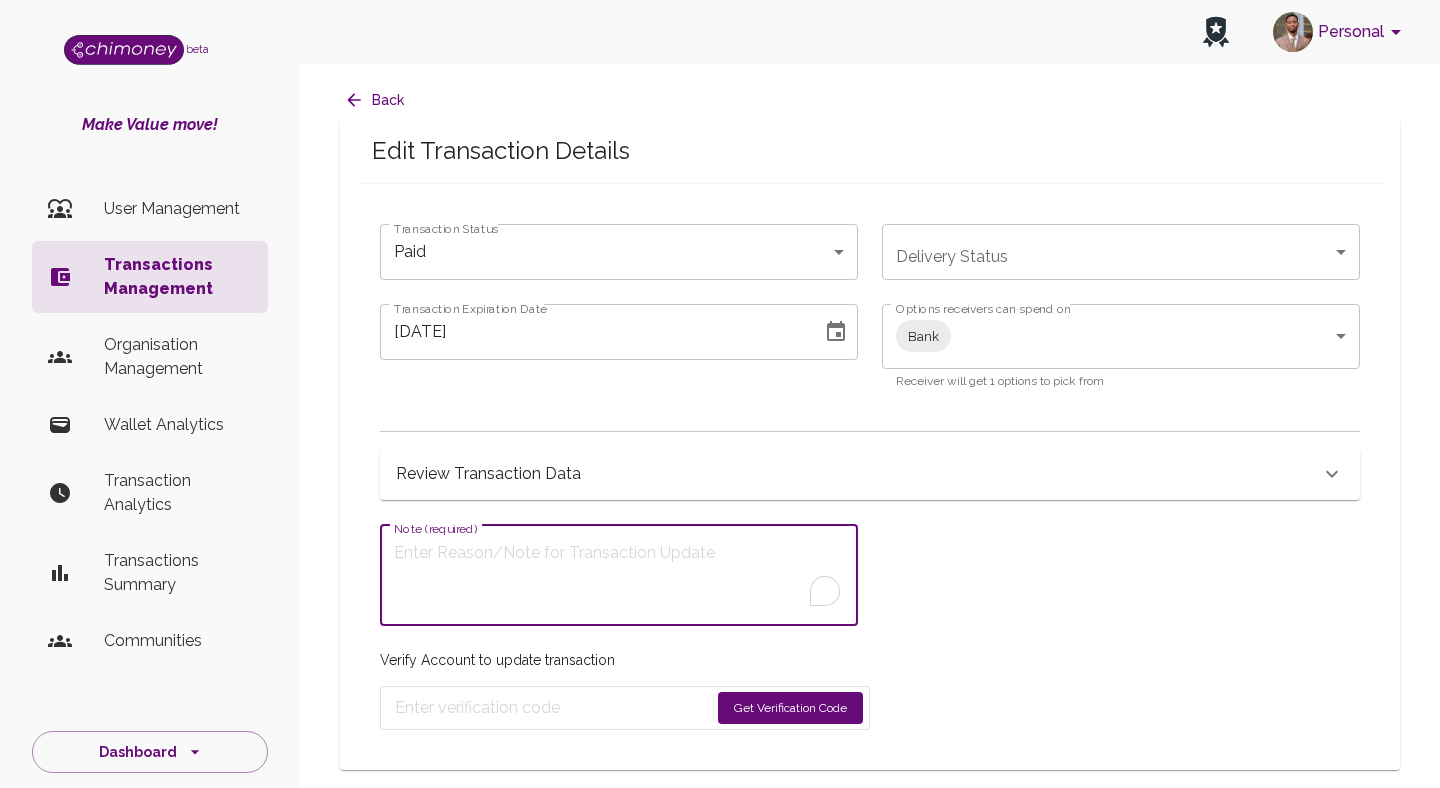 type on "R" 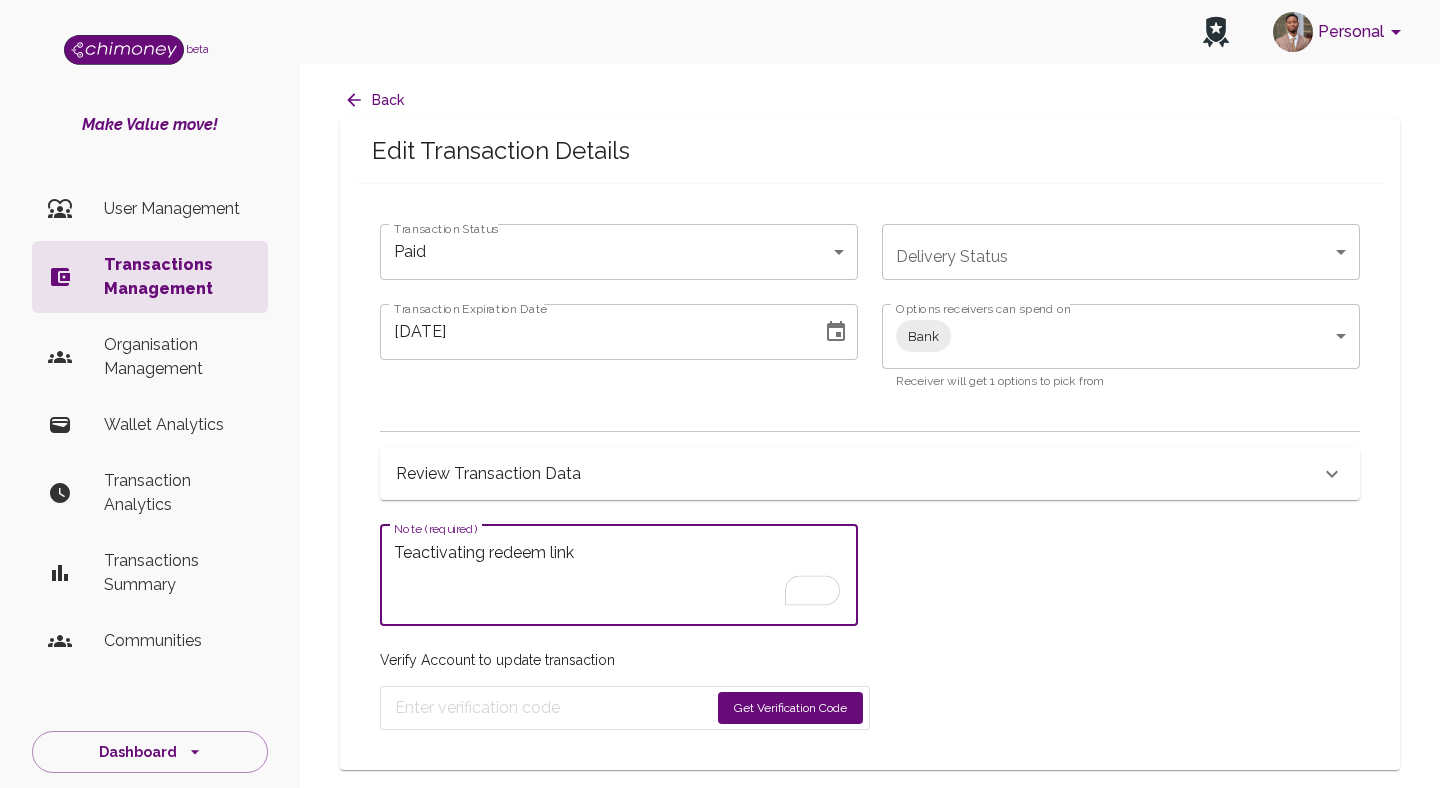 type on "Teactivating redeem link" 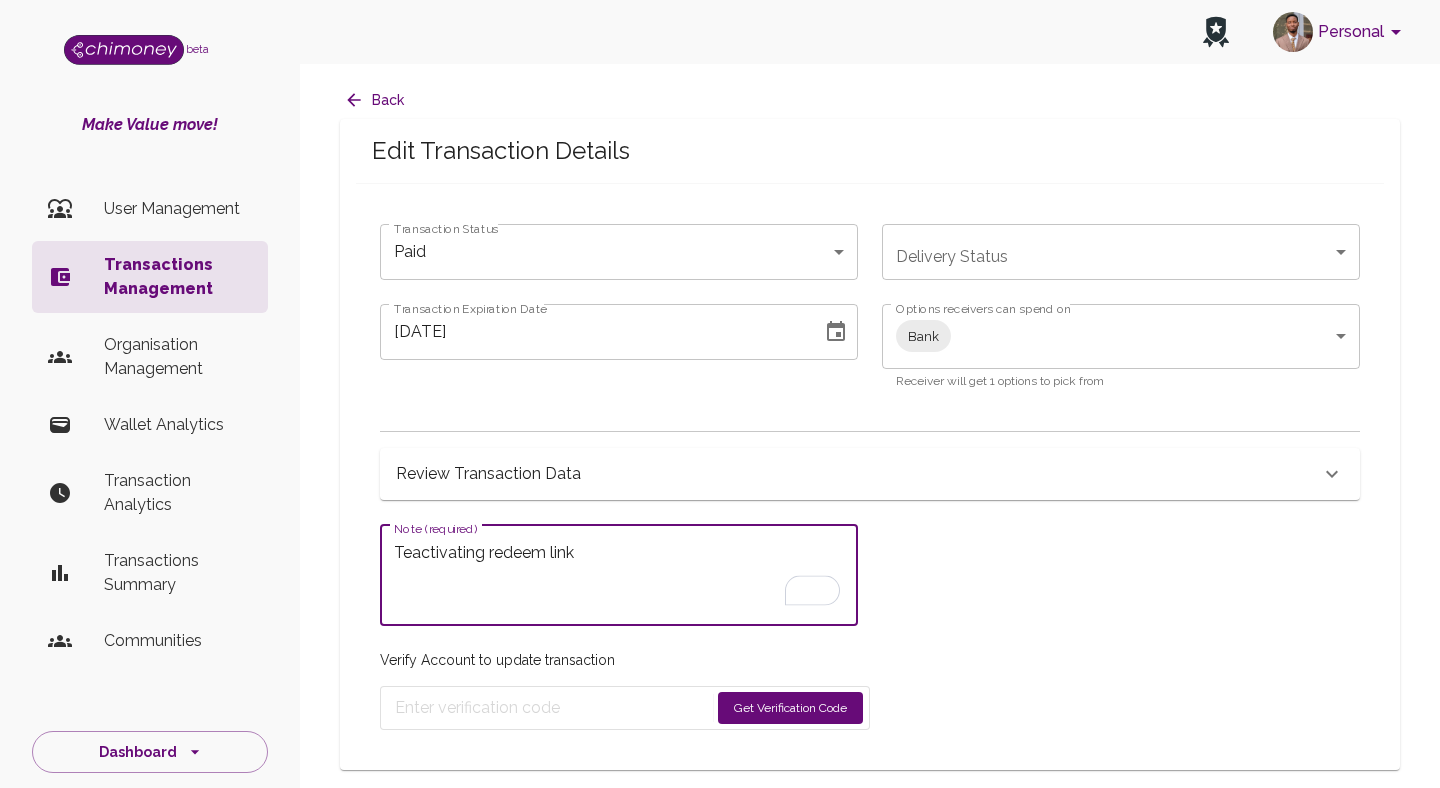 click on "Get Verification Code" at bounding box center (790, 708) 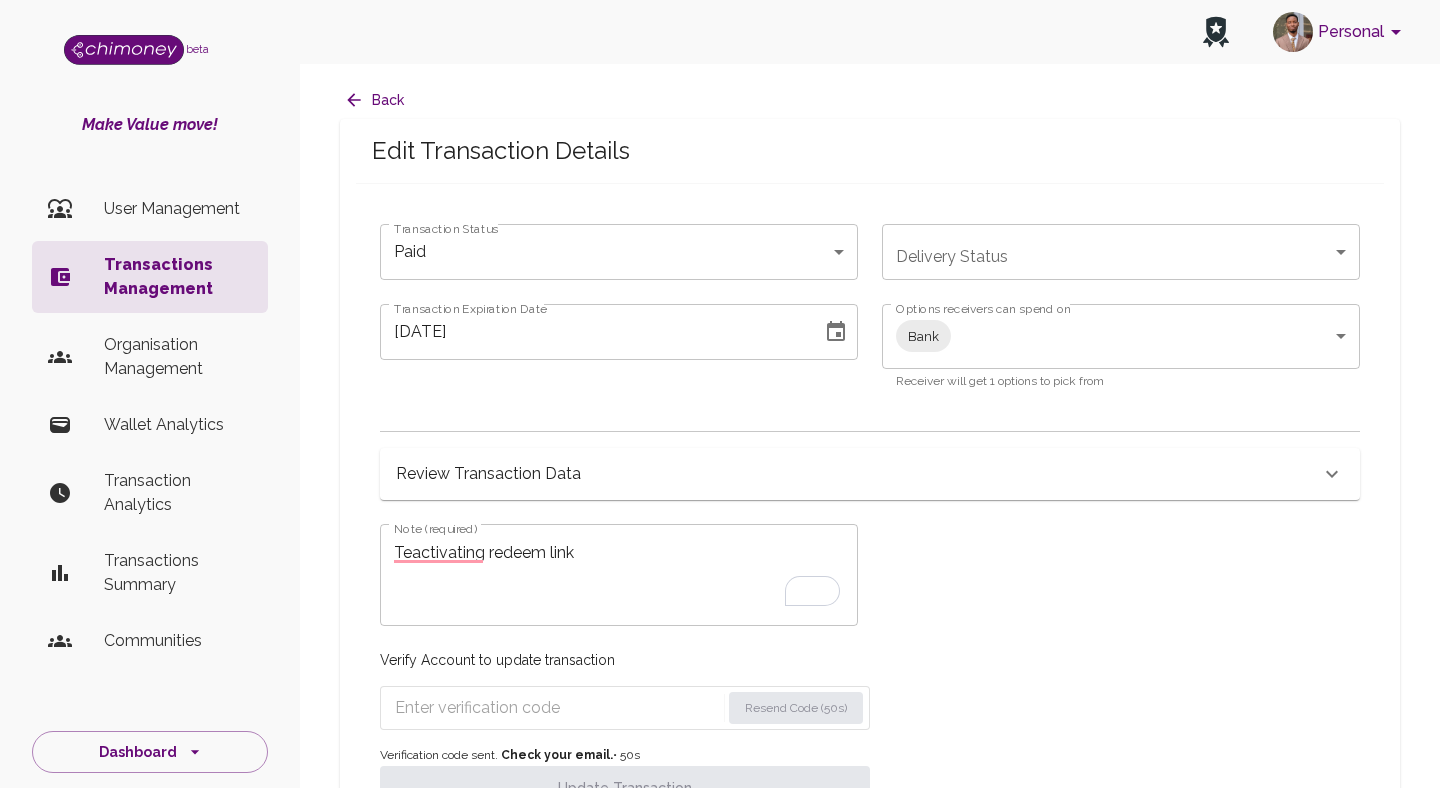 click at bounding box center [557, 708] 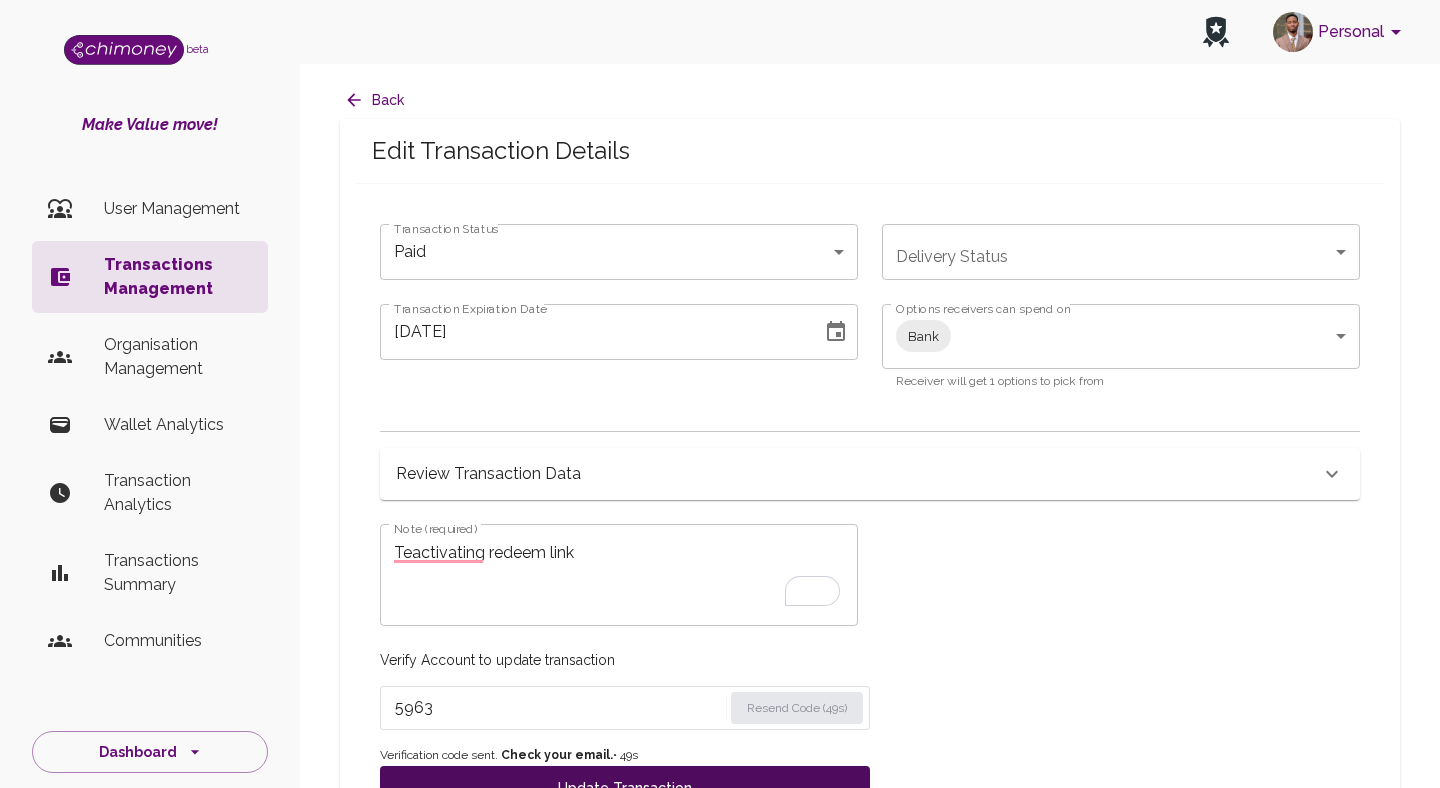 type on "5963" 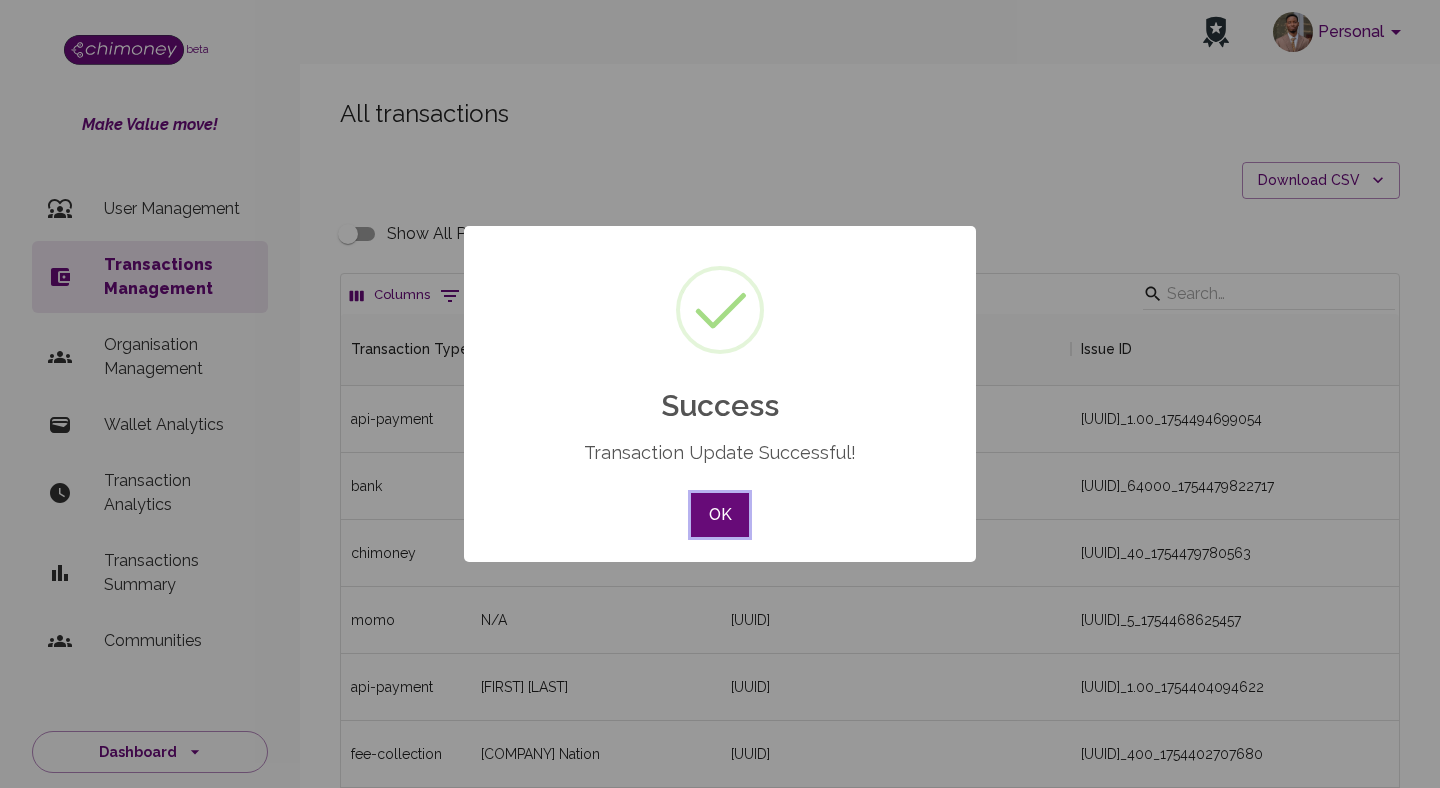 scroll, scrollTop: 1, scrollLeft: 1, axis: both 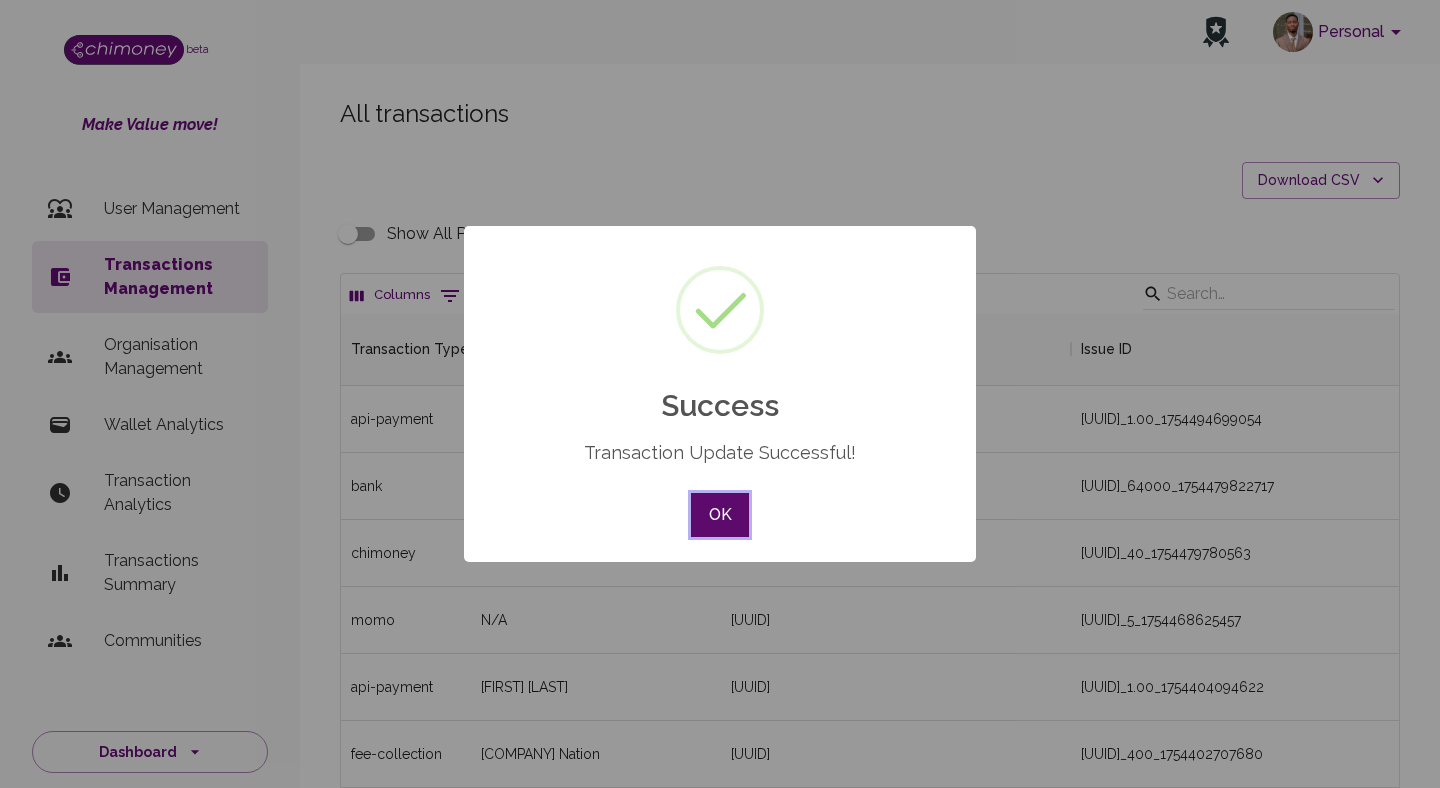 click on "OK" at bounding box center (720, 515) 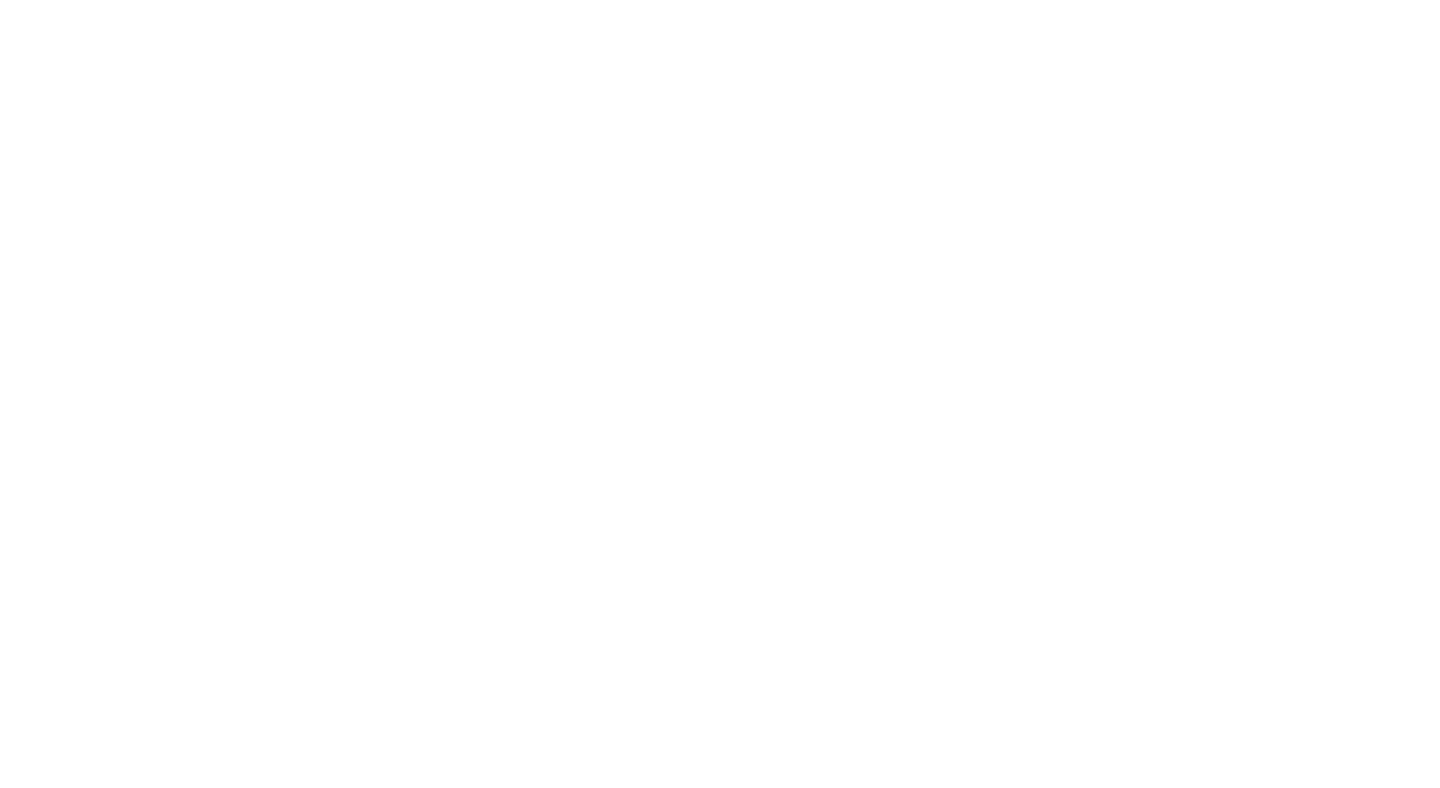 scroll, scrollTop: 0, scrollLeft: 0, axis: both 